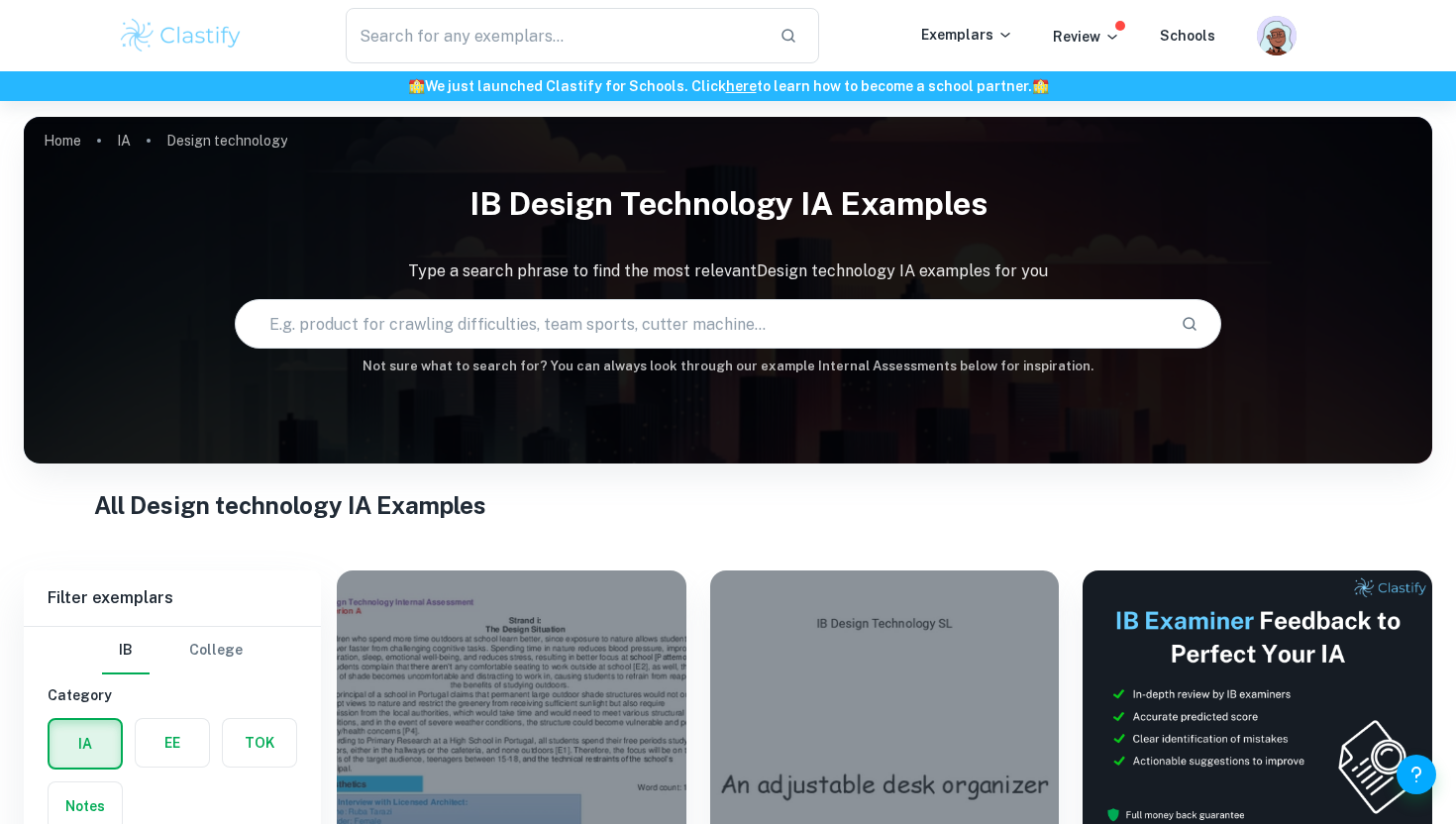 scroll, scrollTop: 507, scrollLeft: 0, axis: vertical 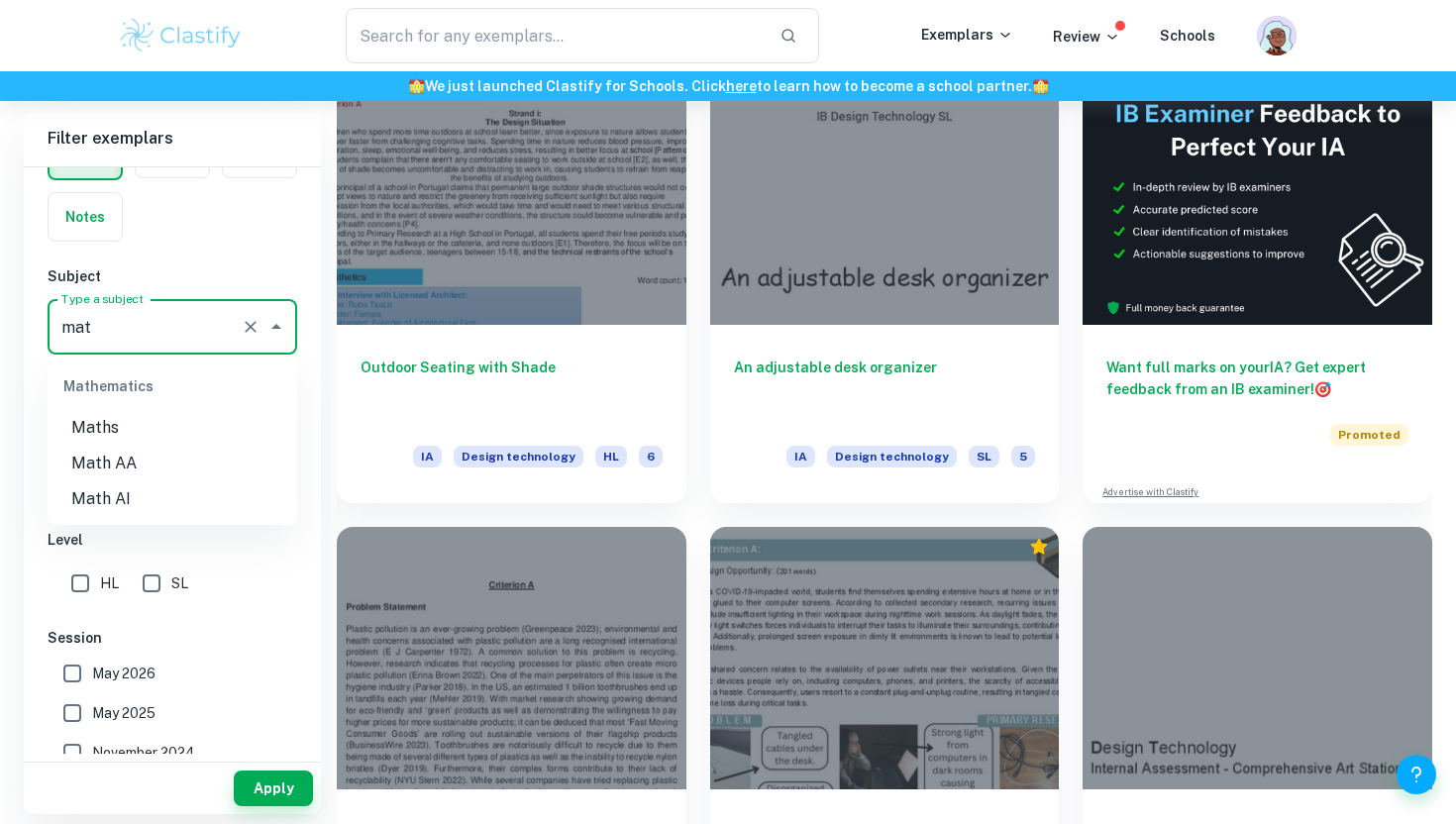 click on "Math AI" at bounding box center (172, 499) 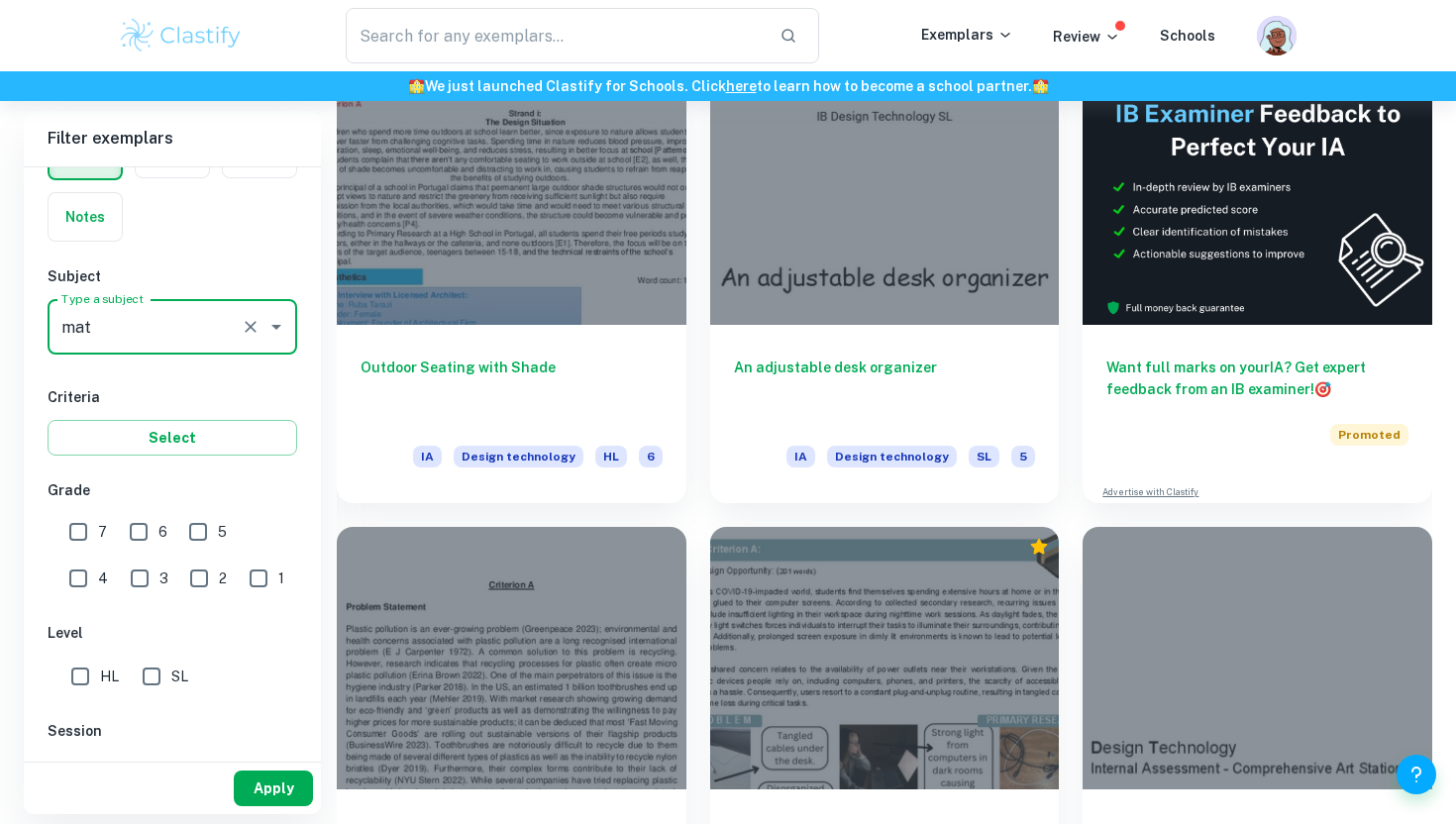 type on "Math AI" 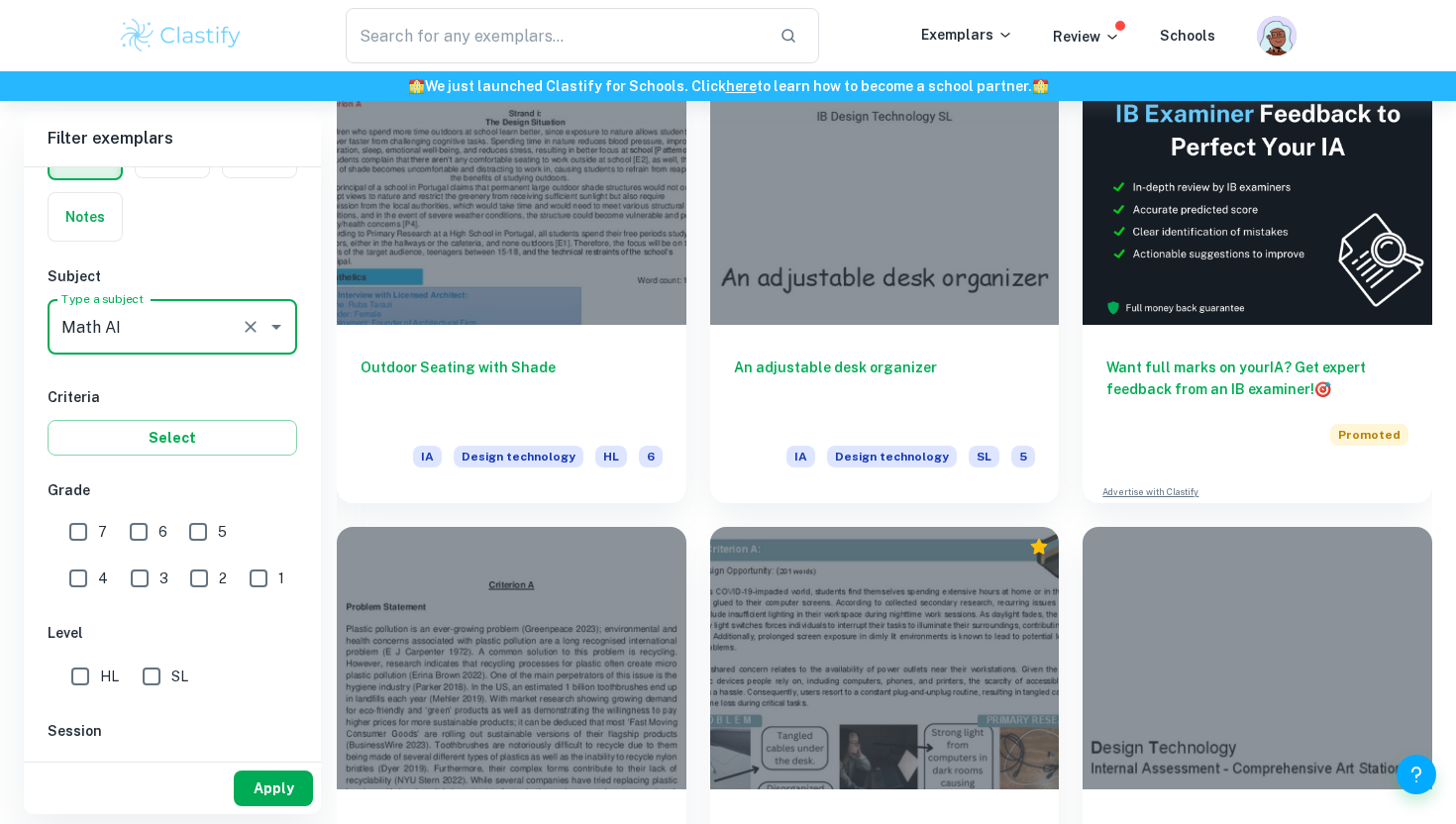 click on "Apply" at bounding box center (273, 788) 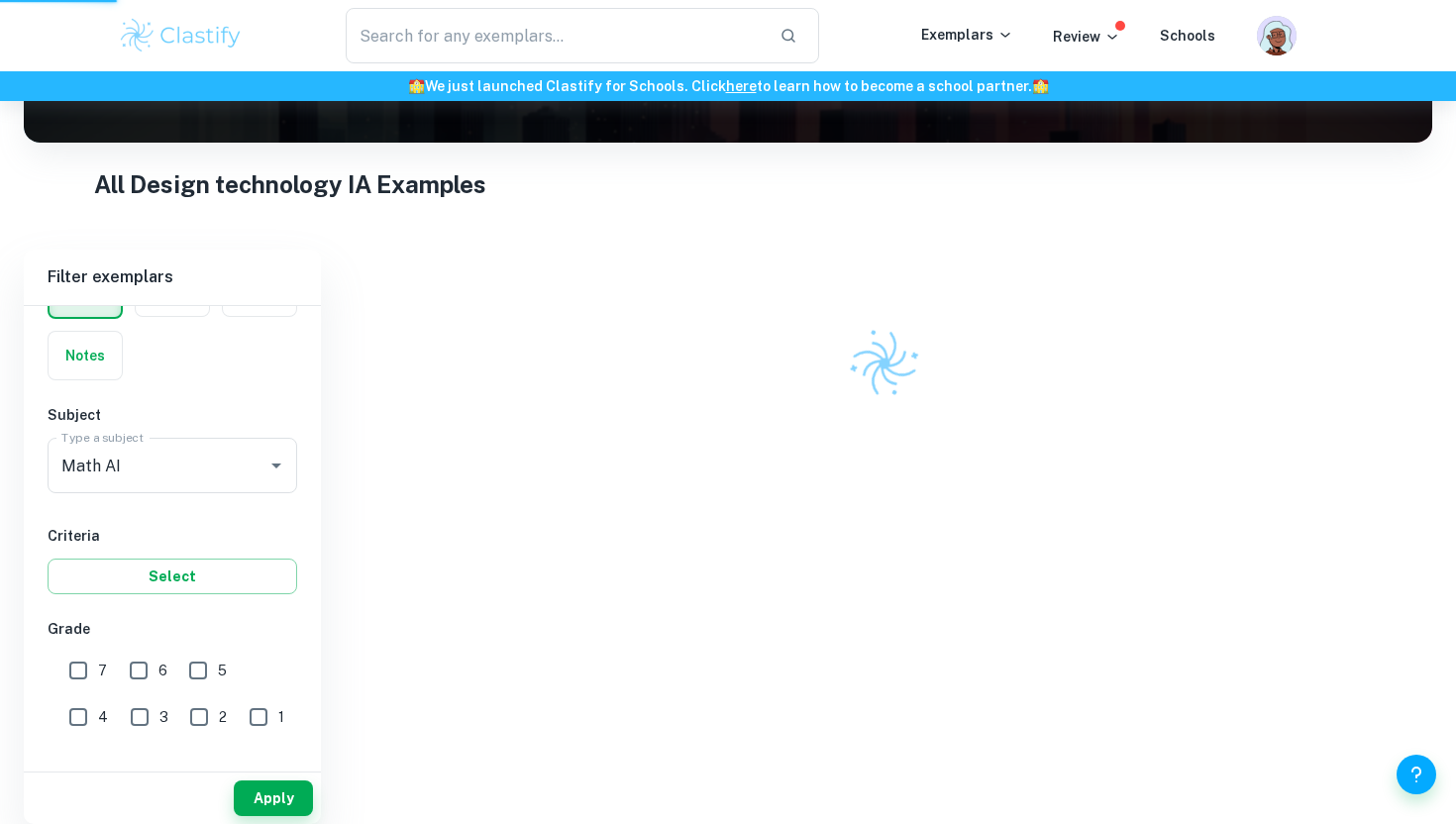 scroll, scrollTop: 242, scrollLeft: 0, axis: vertical 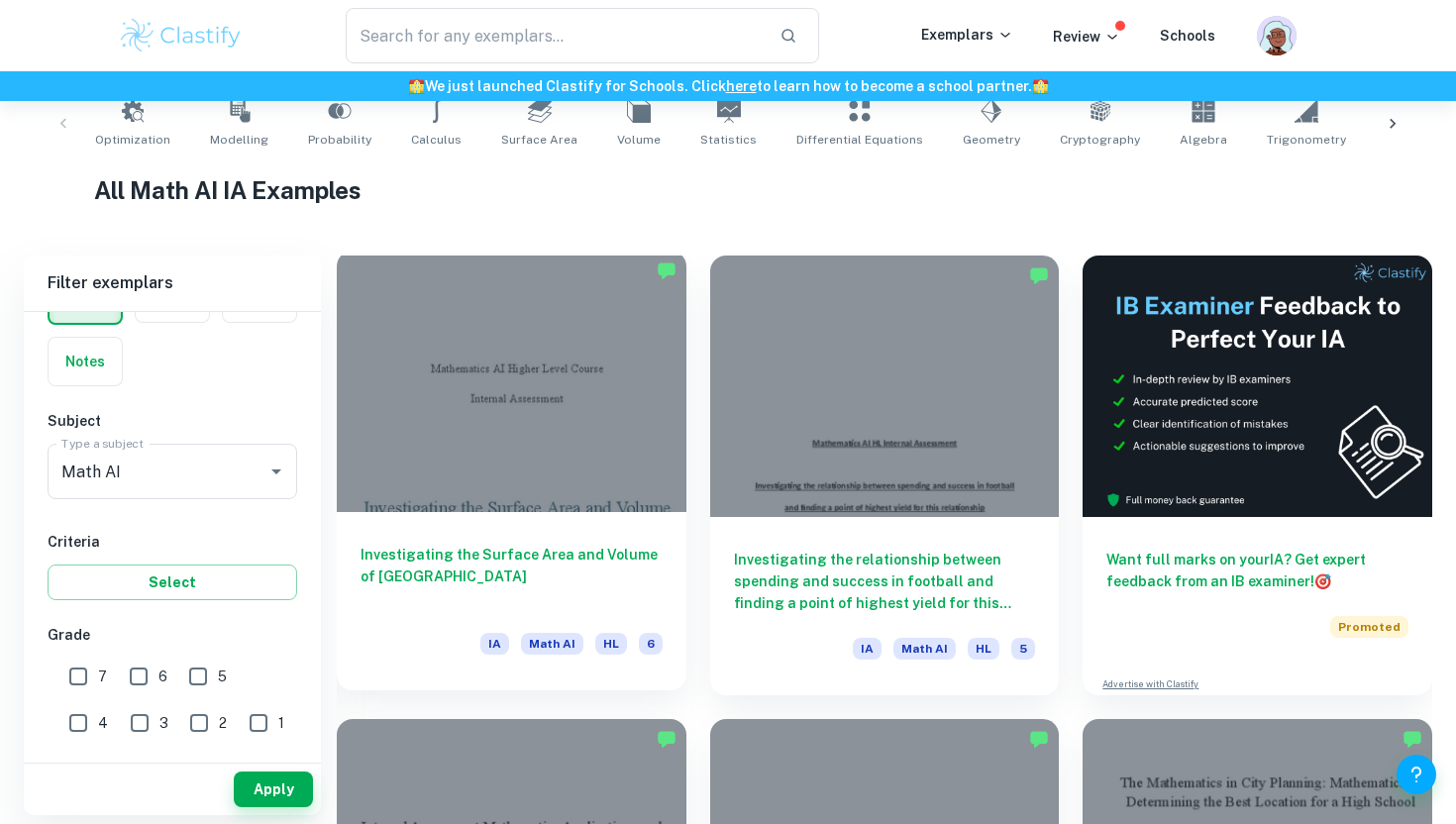 click at bounding box center [511, 381] 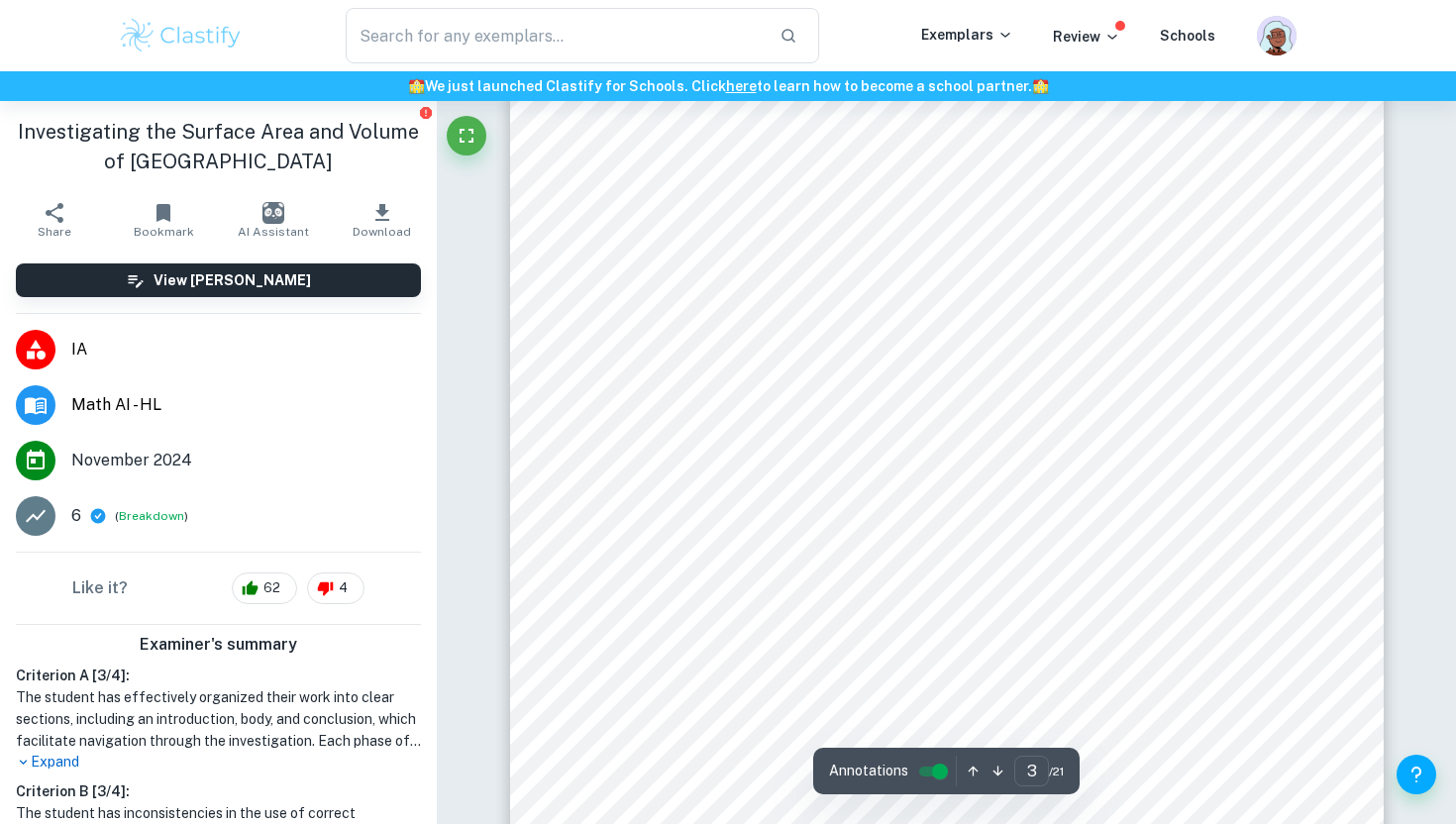 scroll, scrollTop: 2546, scrollLeft: 0, axis: vertical 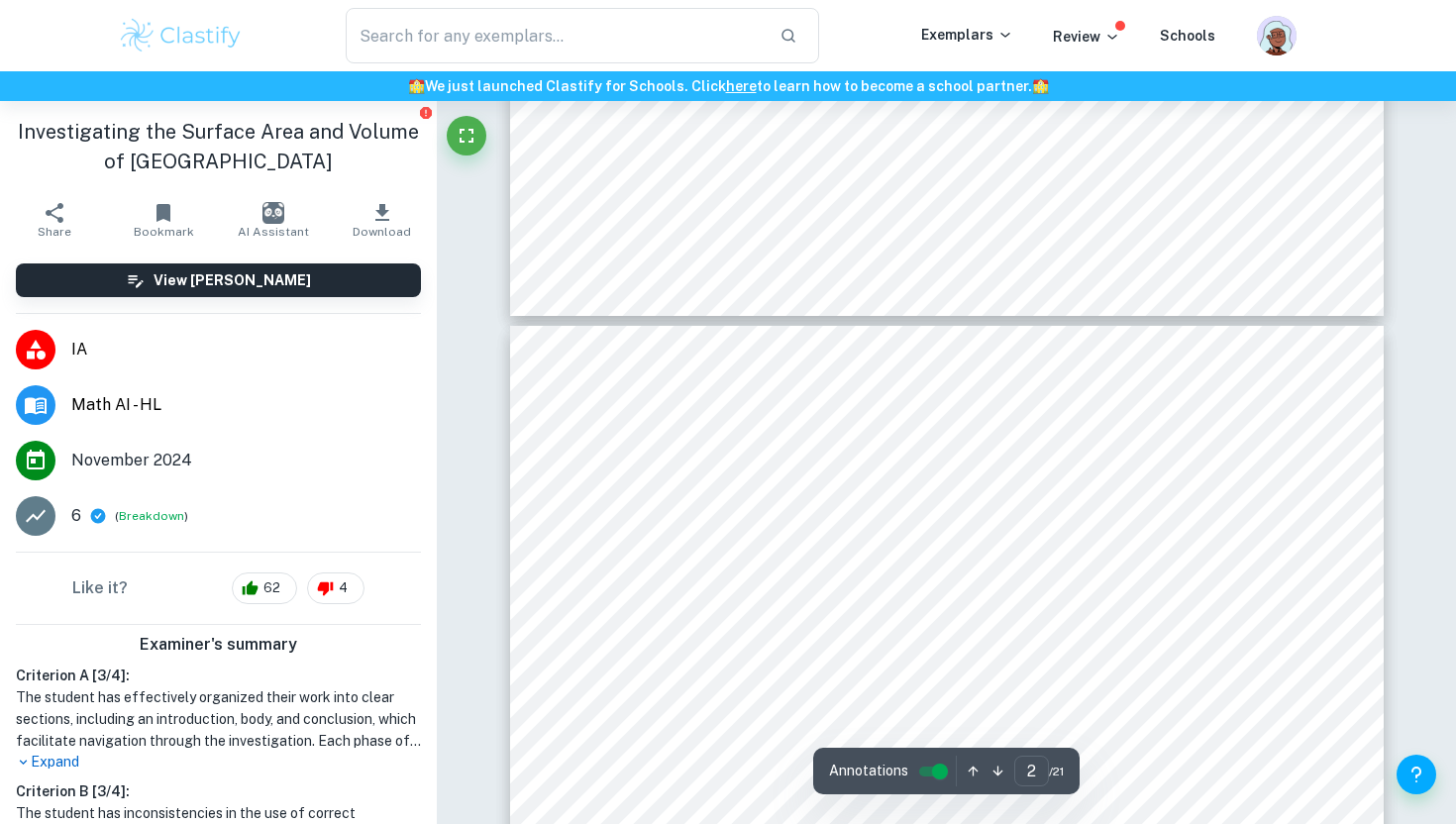 type on "3" 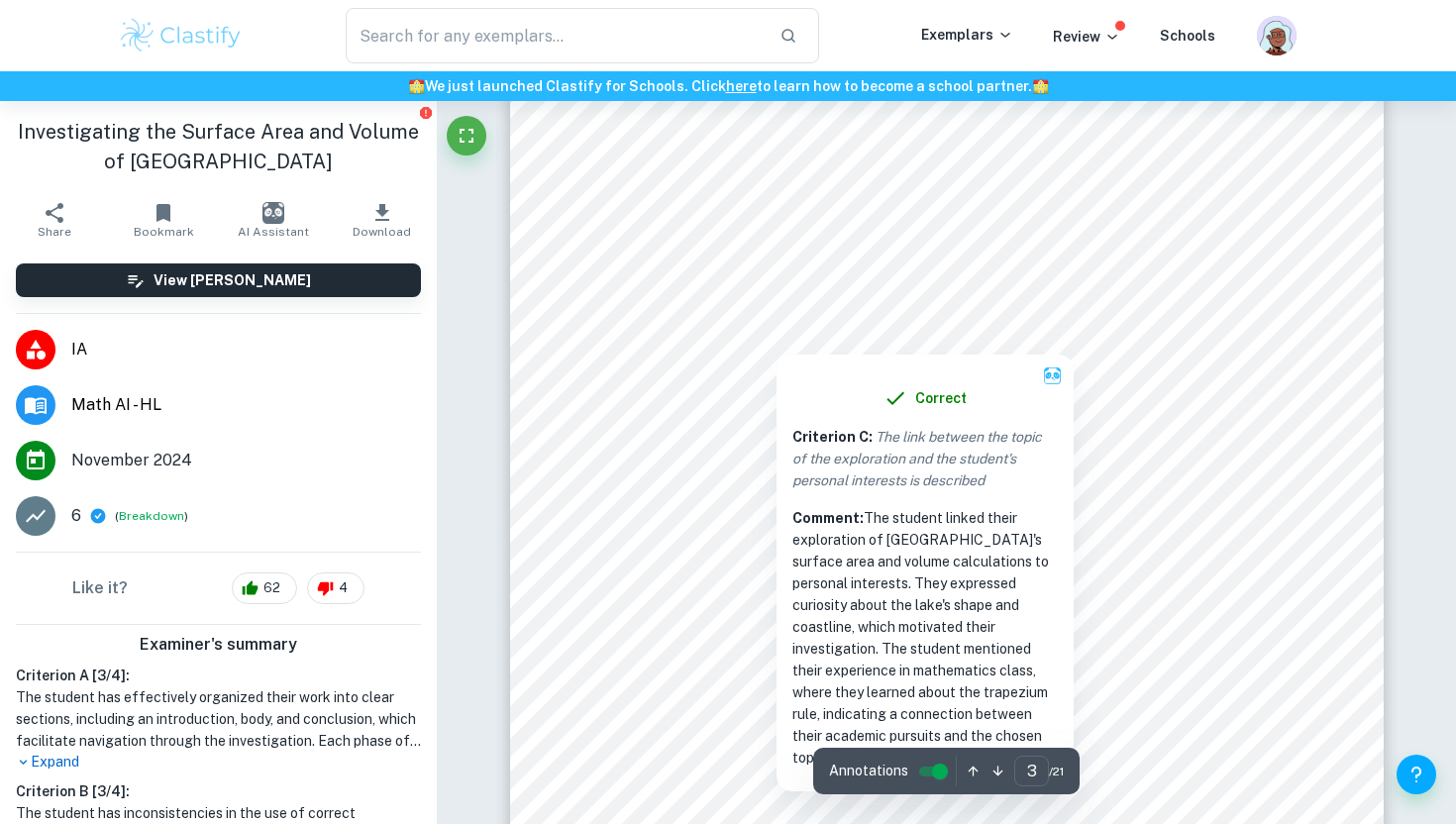 scroll, scrollTop: 2557, scrollLeft: 0, axis: vertical 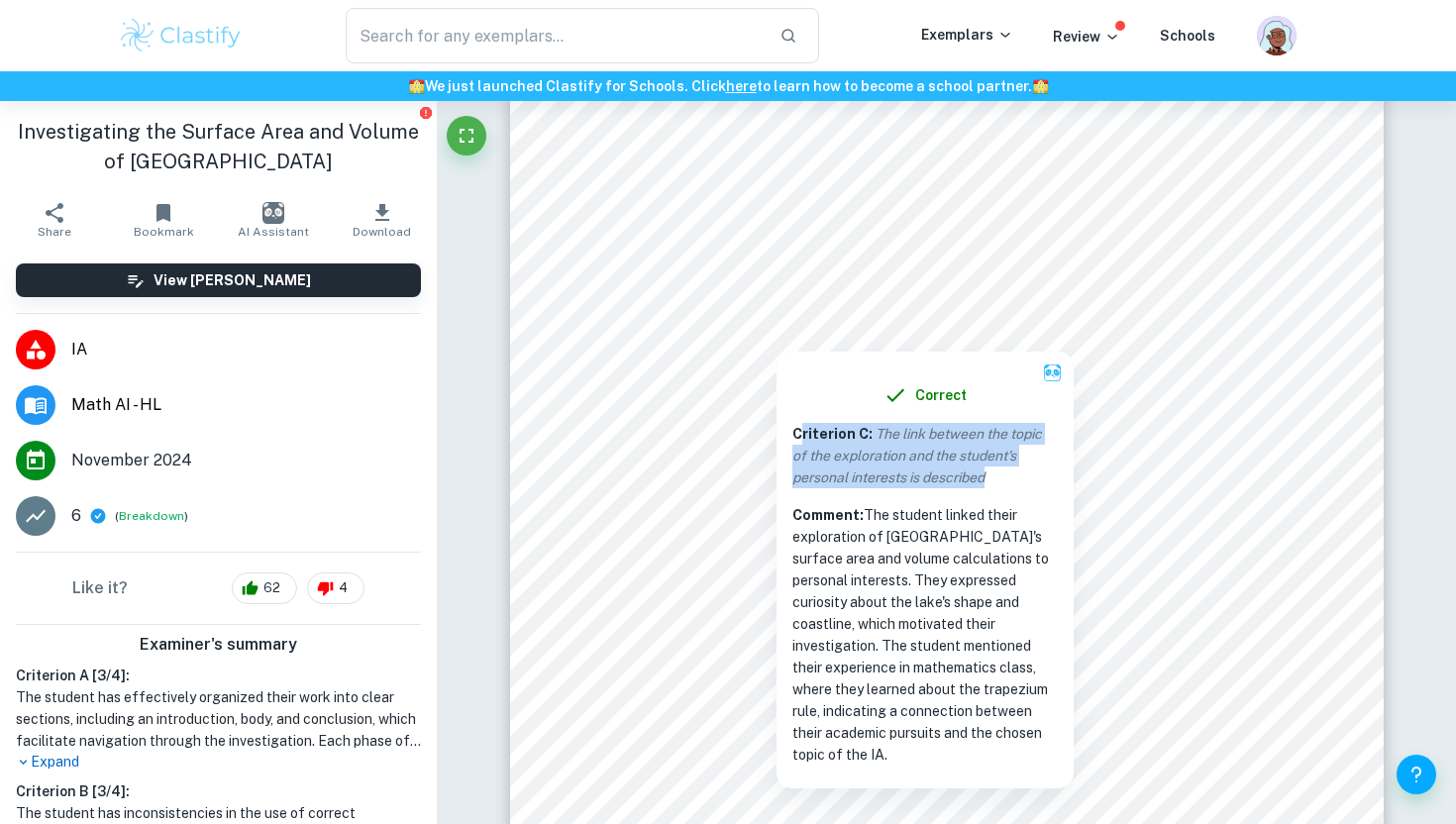 drag, startPoint x: 798, startPoint y: 431, endPoint x: 991, endPoint y: 497, distance: 203.97304 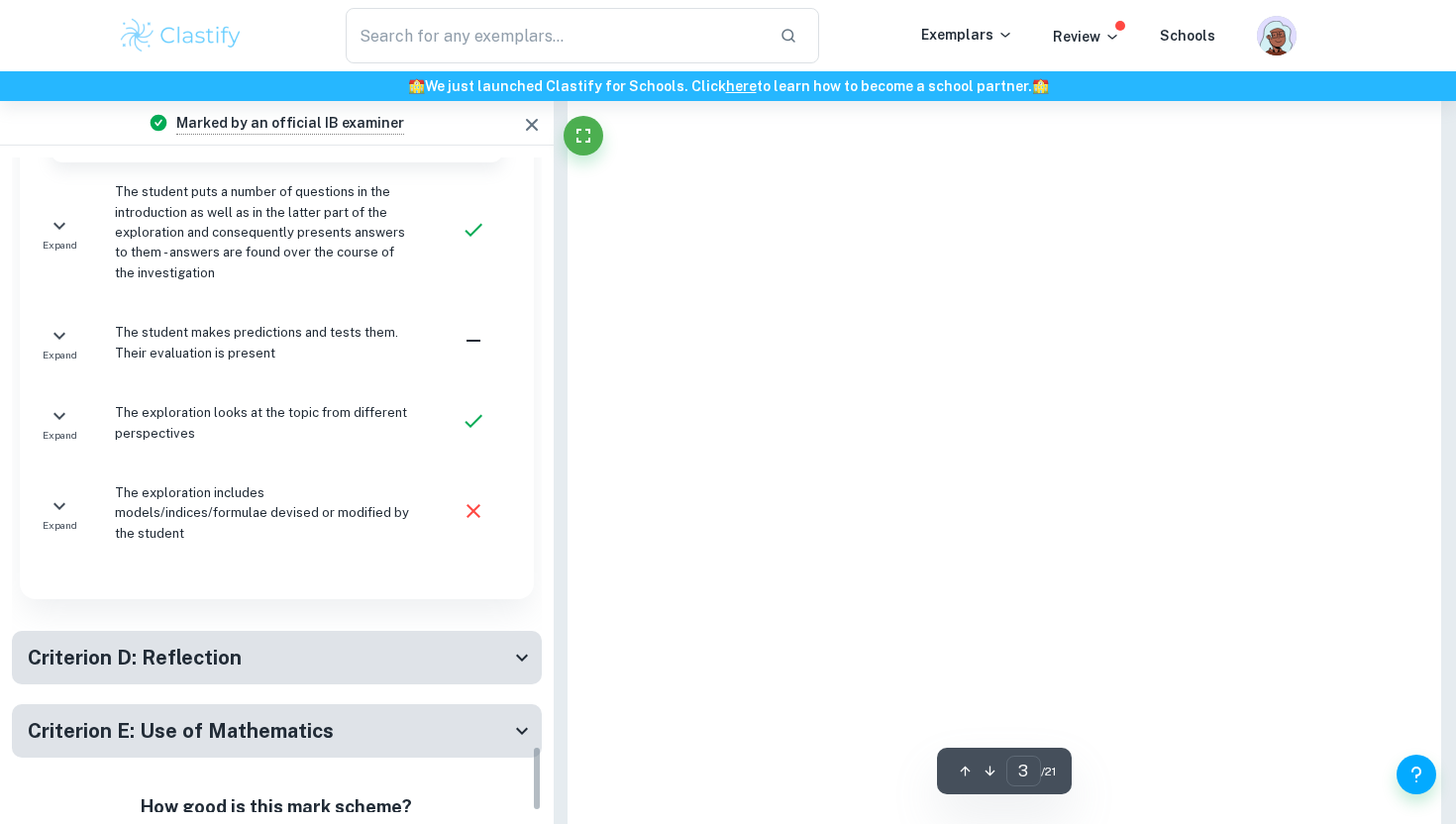 copy on "riterion C :   The link between the topic of the exploration and the student's personal interests is described" 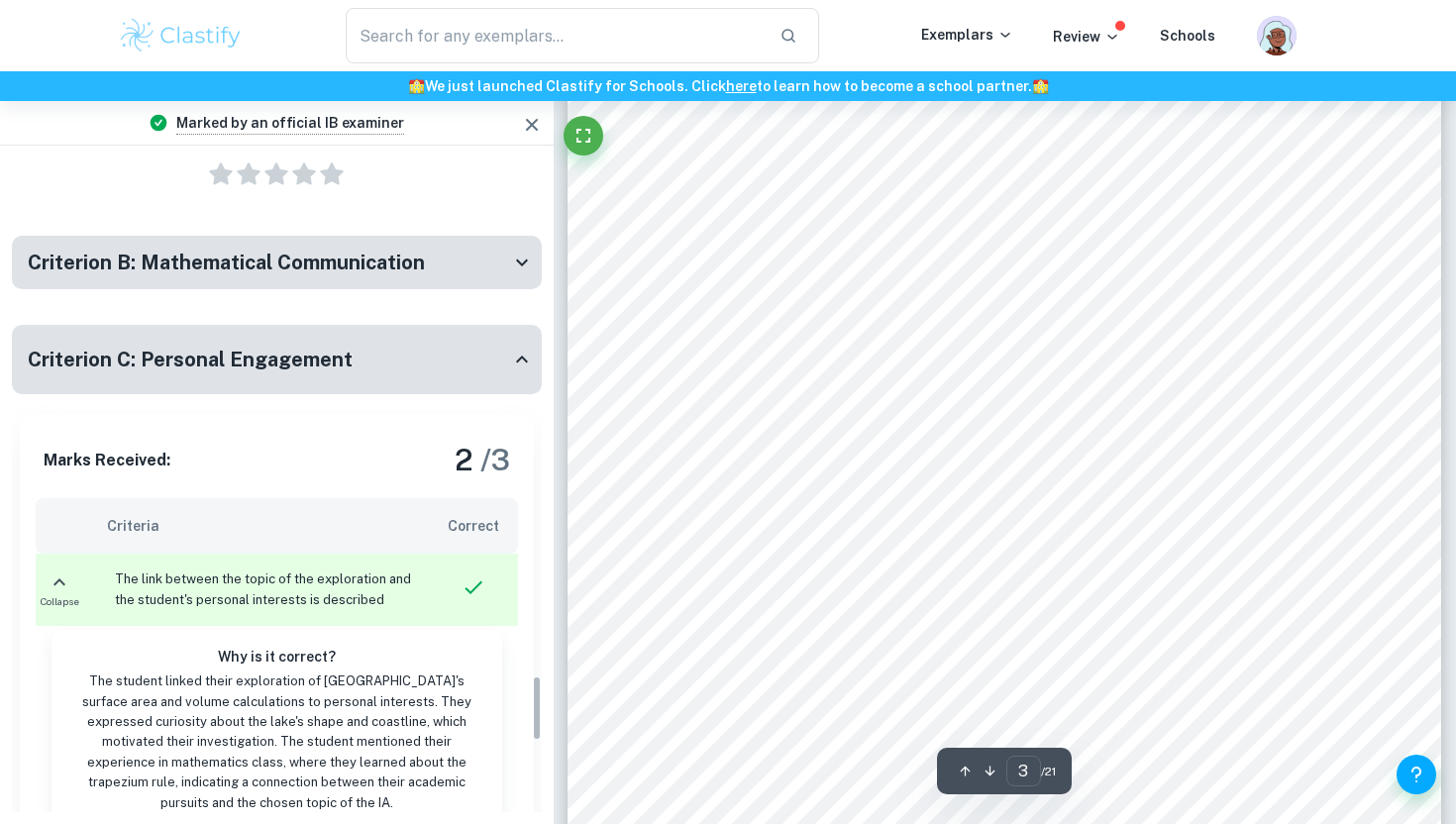 scroll, scrollTop: 5282, scrollLeft: 0, axis: vertical 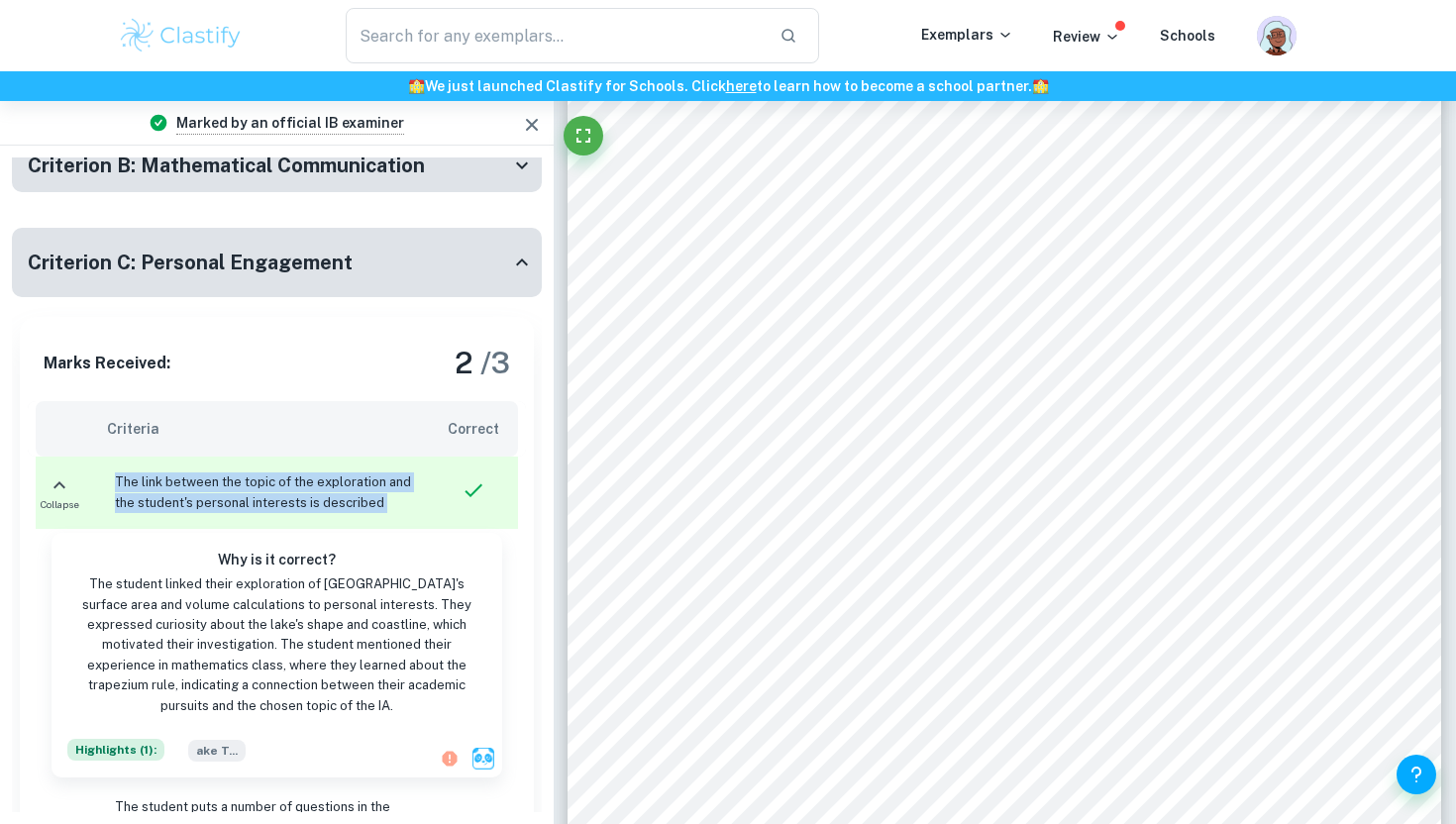 drag, startPoint x: 113, startPoint y: 377, endPoint x: 450, endPoint y: 383, distance: 337.05341 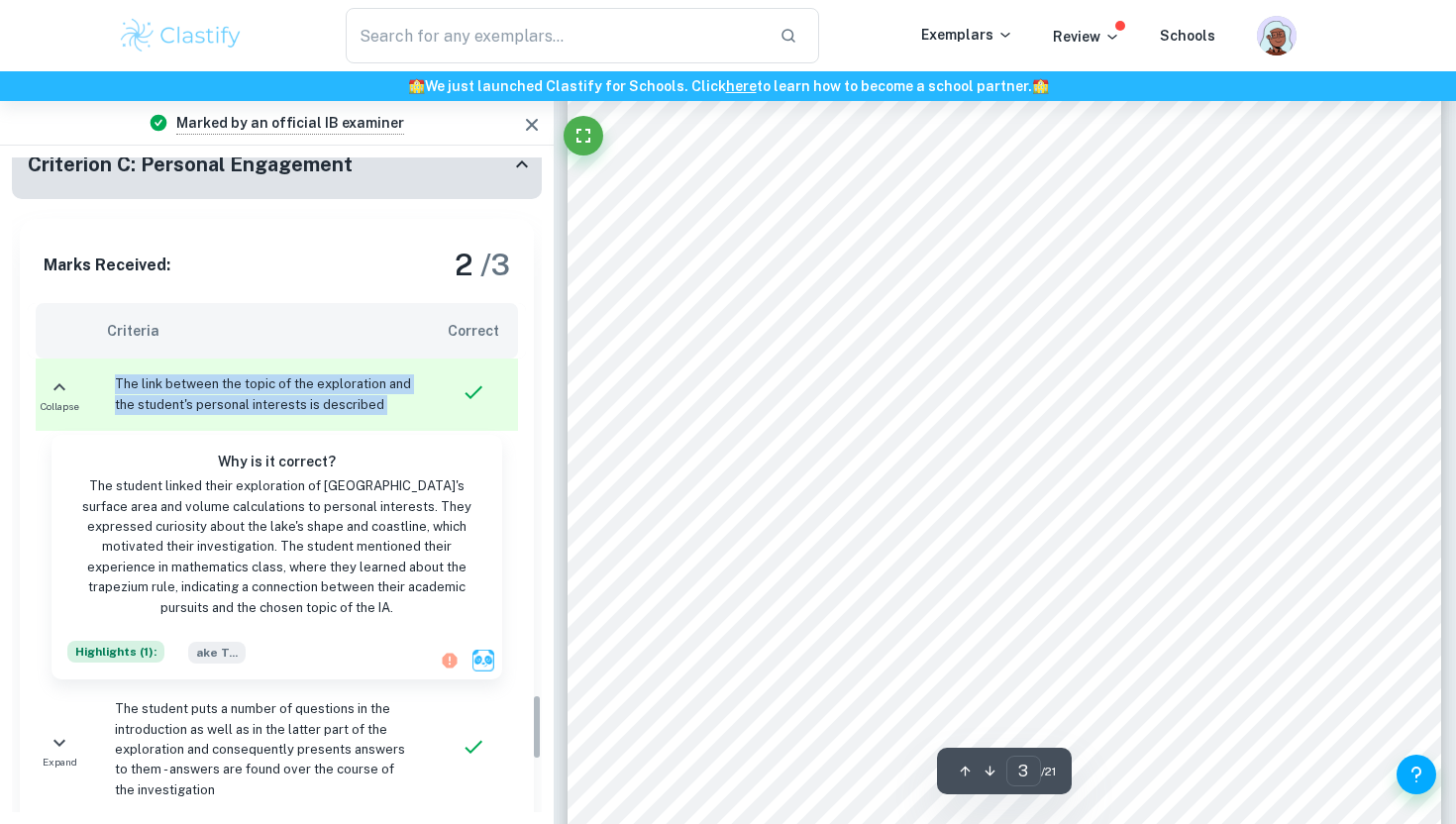 scroll, scrollTop: 5384, scrollLeft: 0, axis: vertical 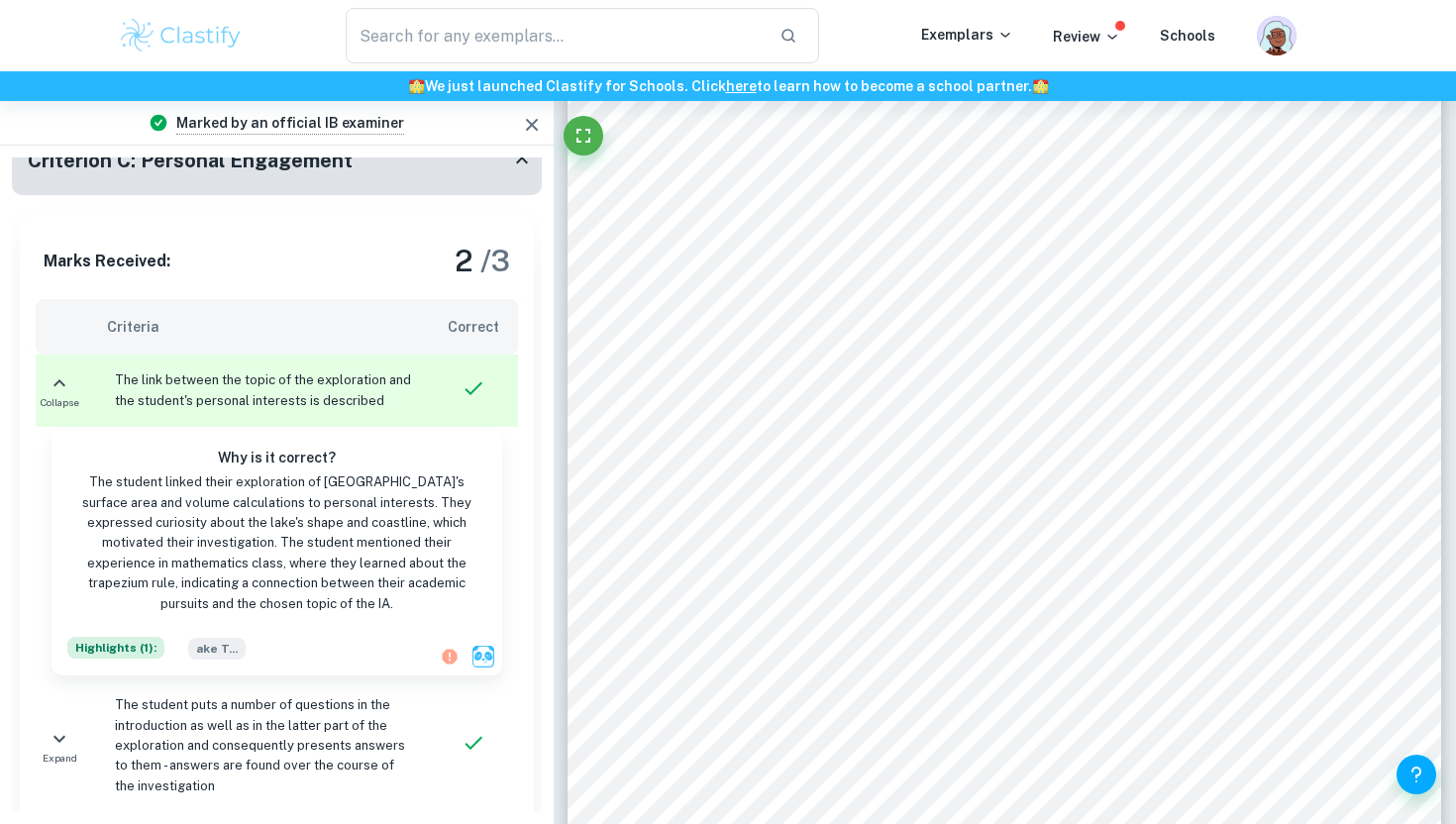 click at bounding box center [477, 746] 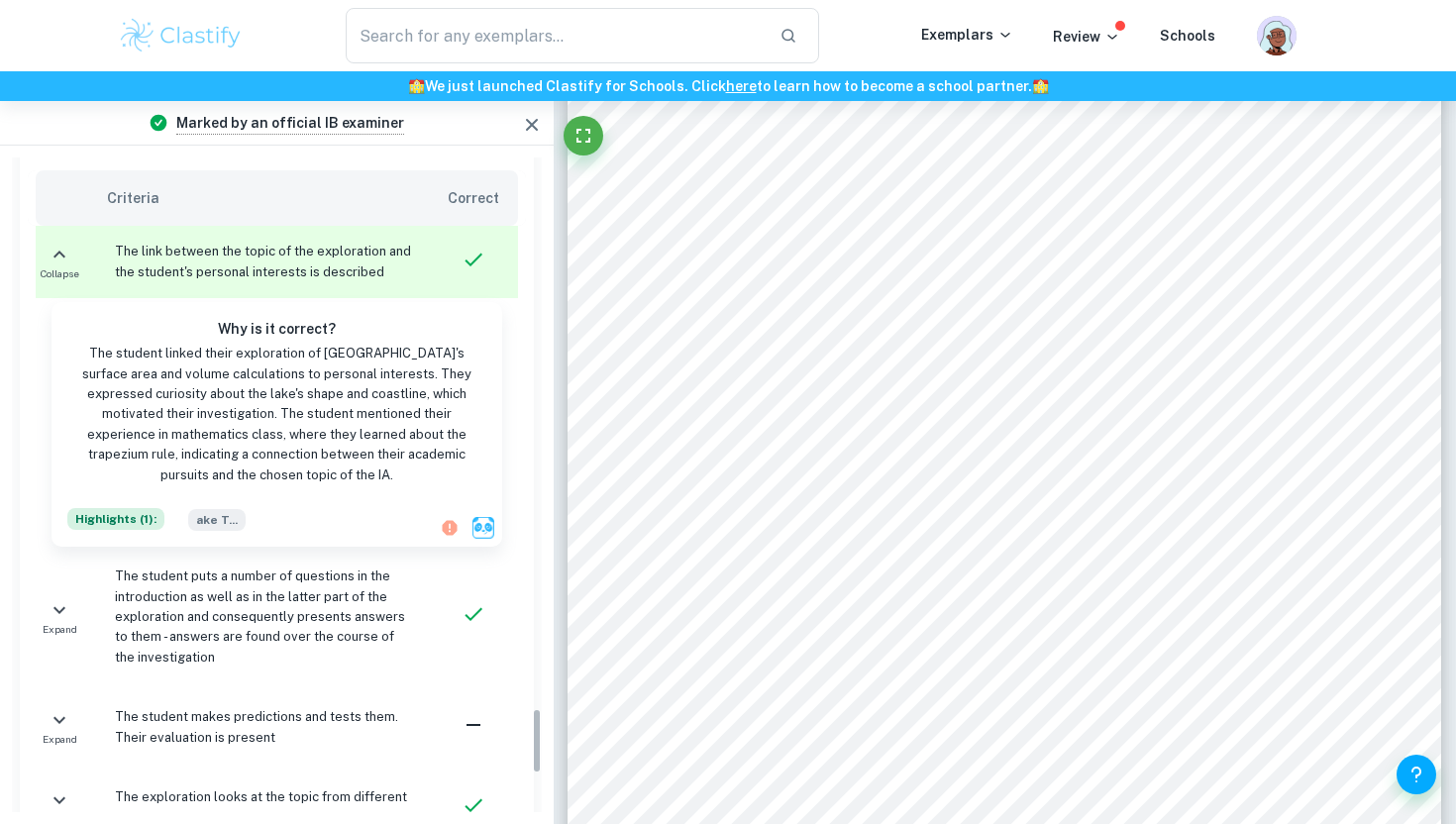 scroll, scrollTop: 5516, scrollLeft: 0, axis: vertical 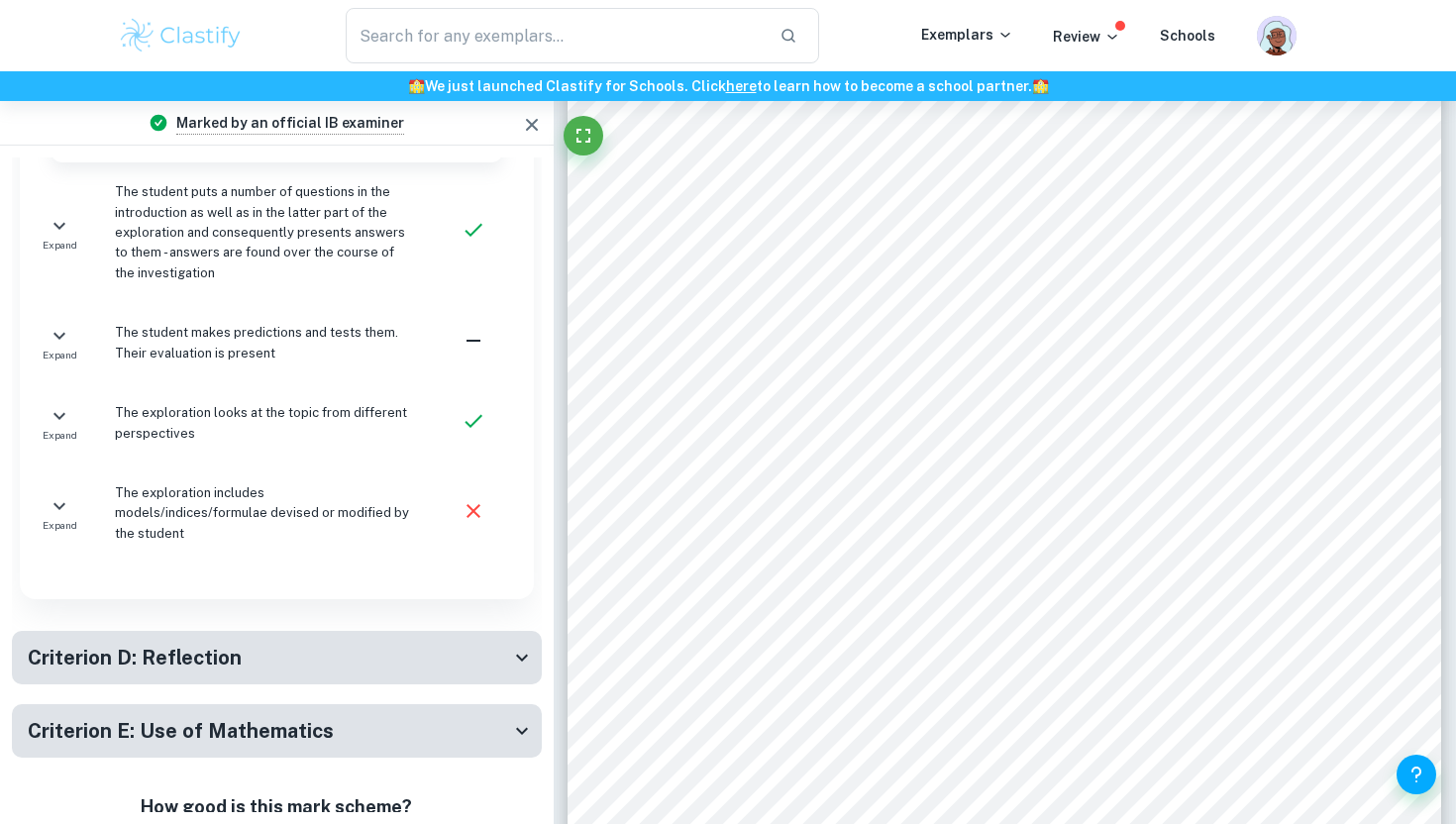 click on "Criterion D: Reflection" at bounding box center [268, 658] 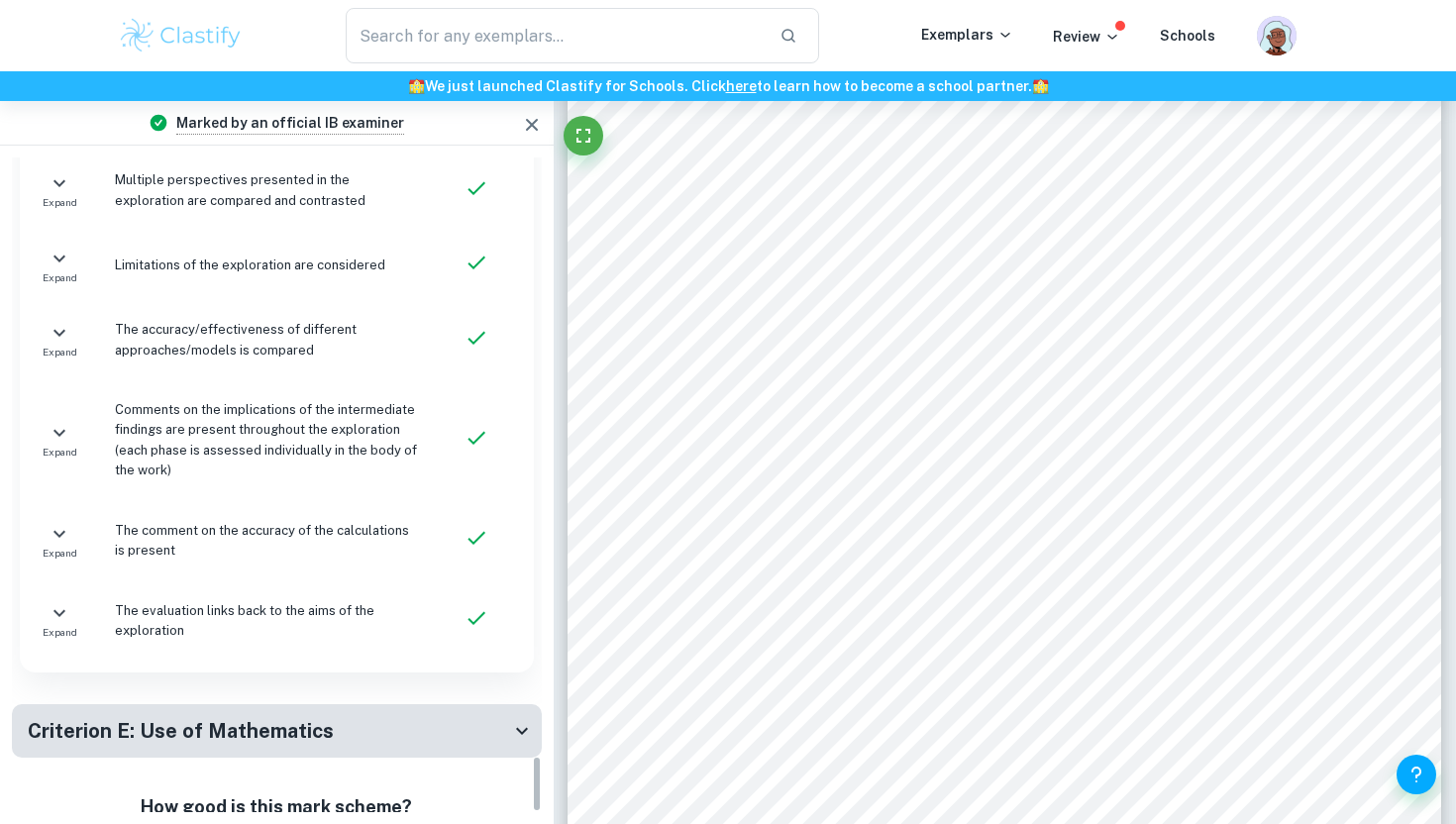 scroll, scrollTop: 6852, scrollLeft: 0, axis: vertical 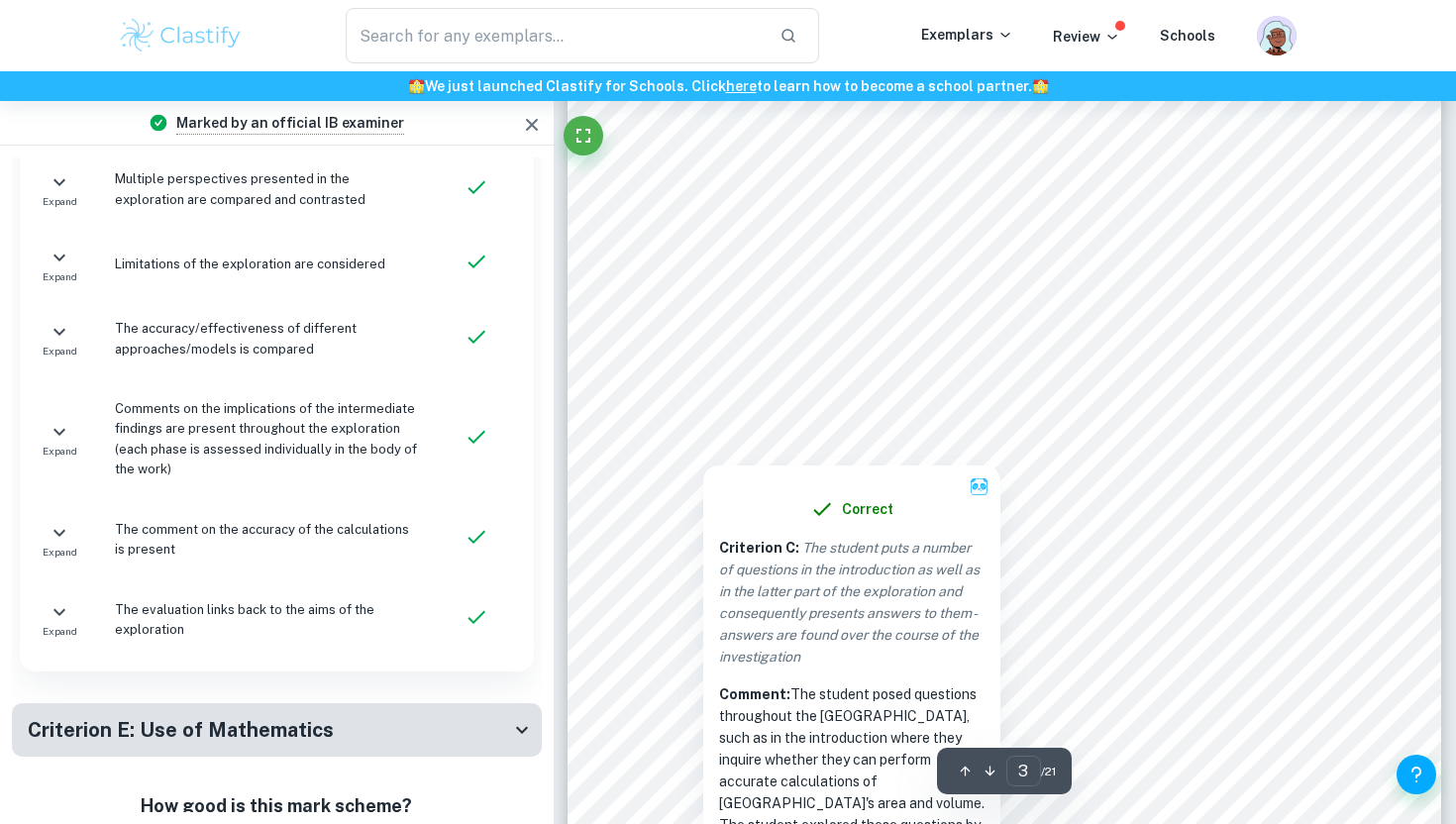 click at bounding box center (1054, 381) 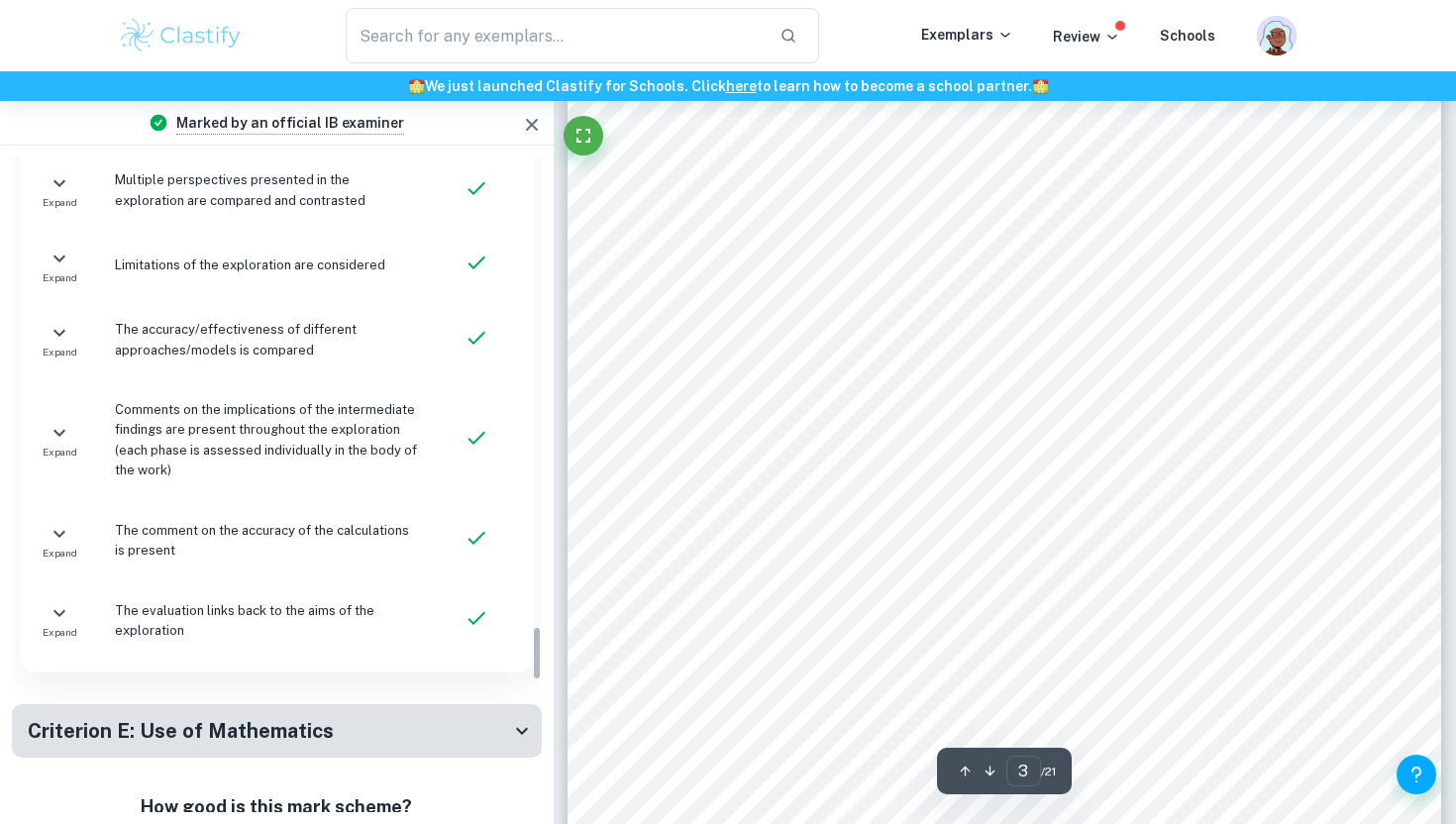 scroll, scrollTop: 5539, scrollLeft: 0, axis: vertical 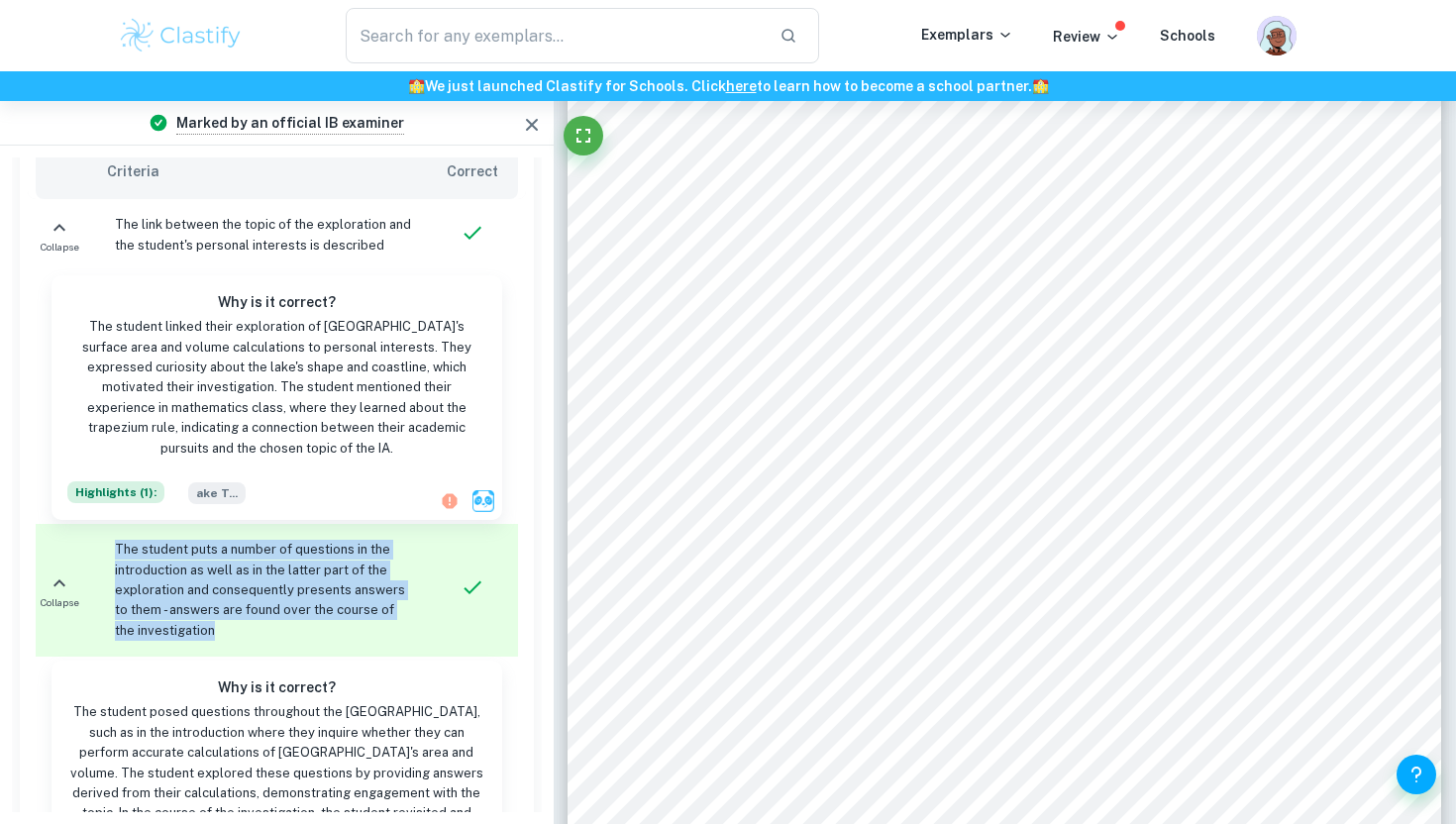 drag, startPoint x: 113, startPoint y: 441, endPoint x: 239, endPoint y: 550, distance: 166.60432 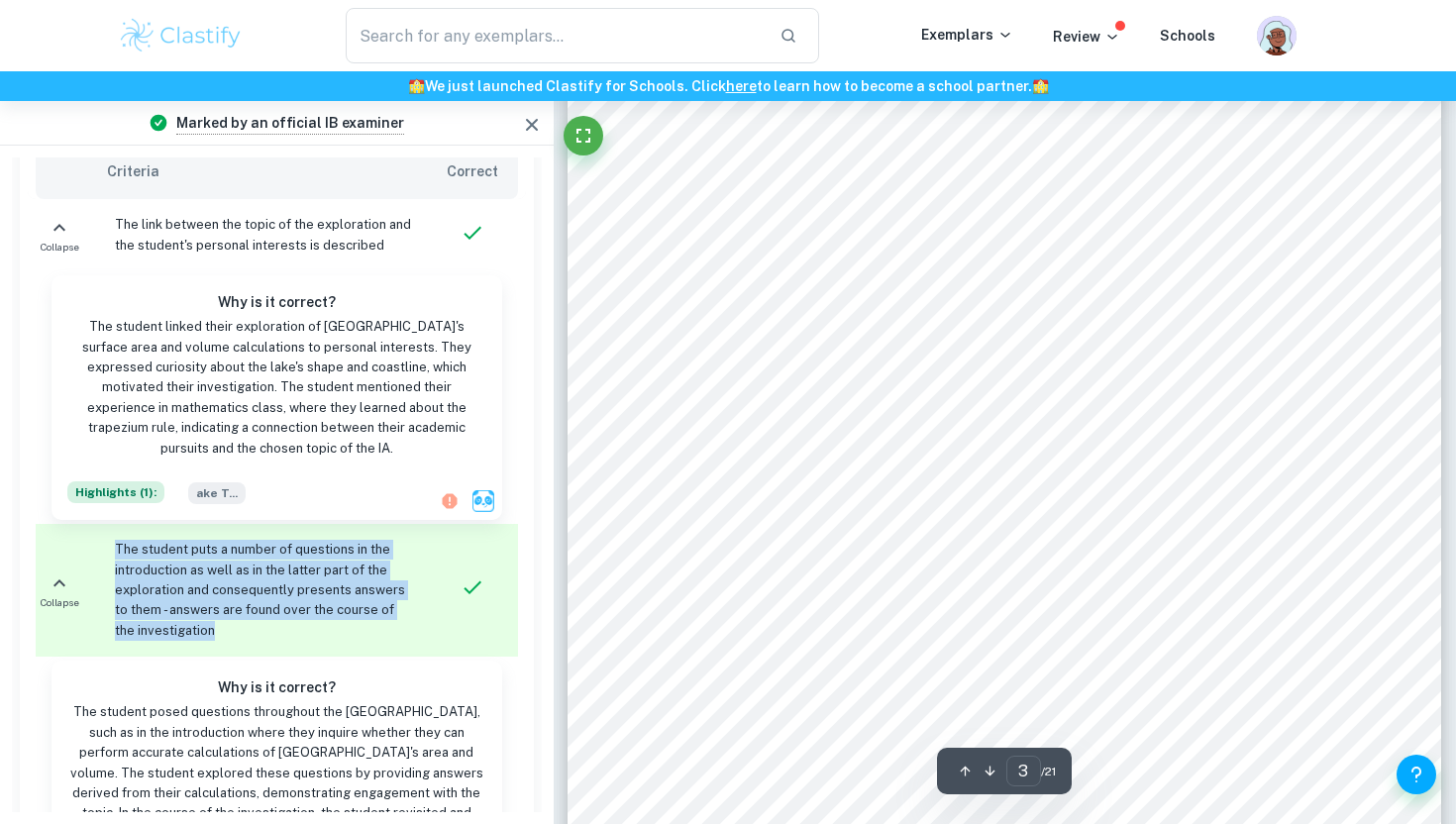 scroll, scrollTop: 2524, scrollLeft: 0, axis: vertical 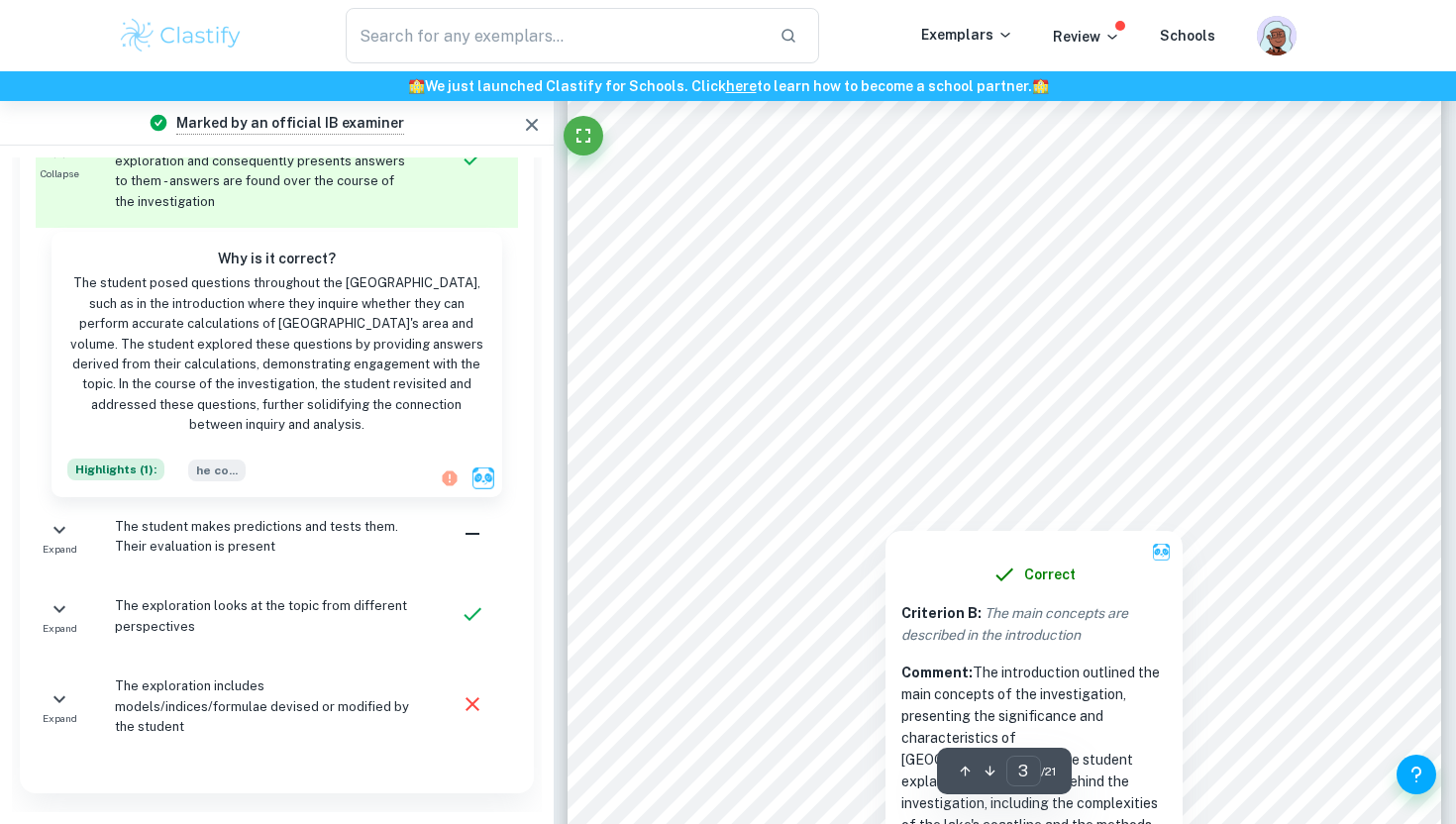 click at bounding box center [1013, 407] 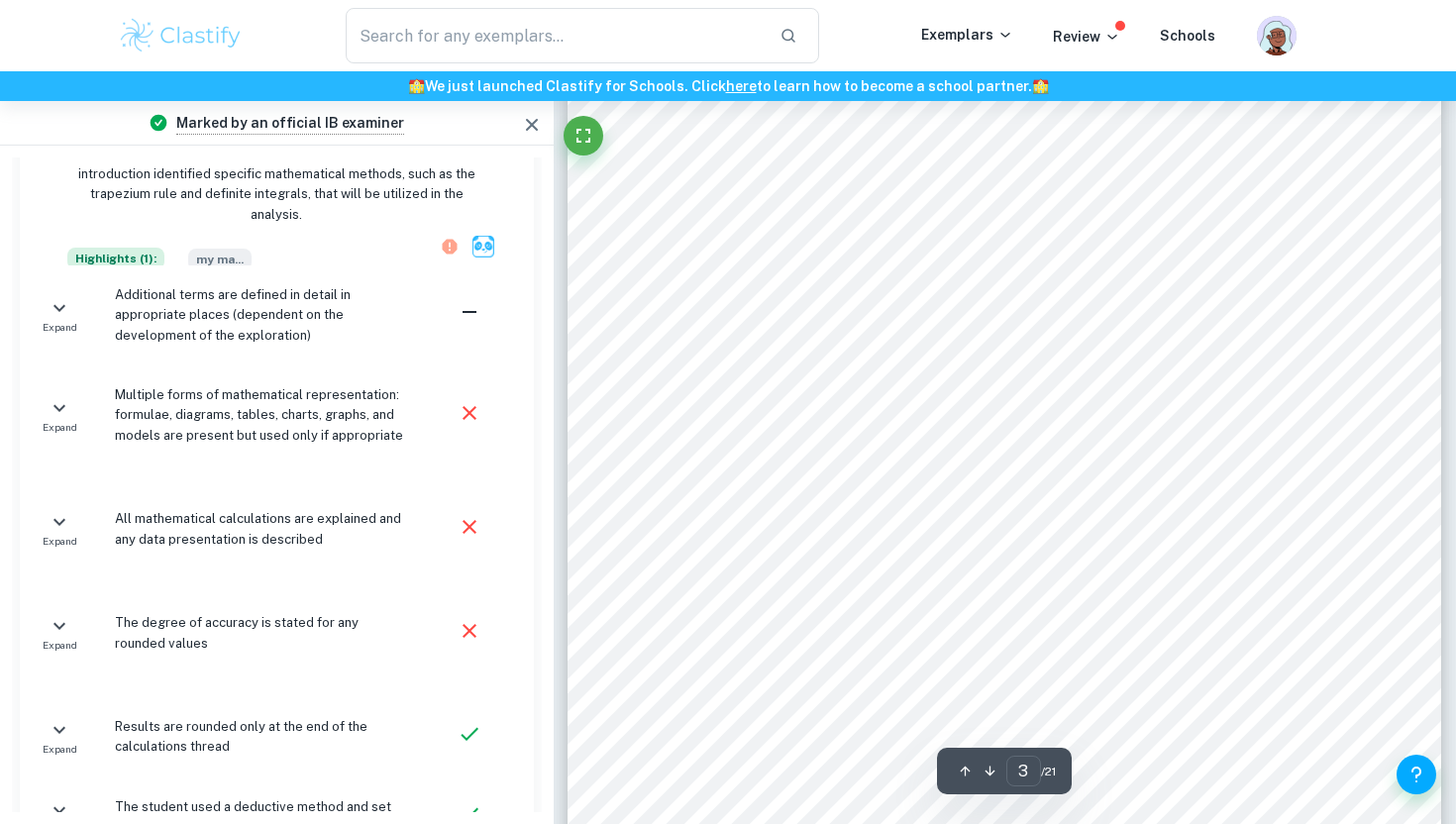 scroll, scrollTop: 5360, scrollLeft: 0, axis: vertical 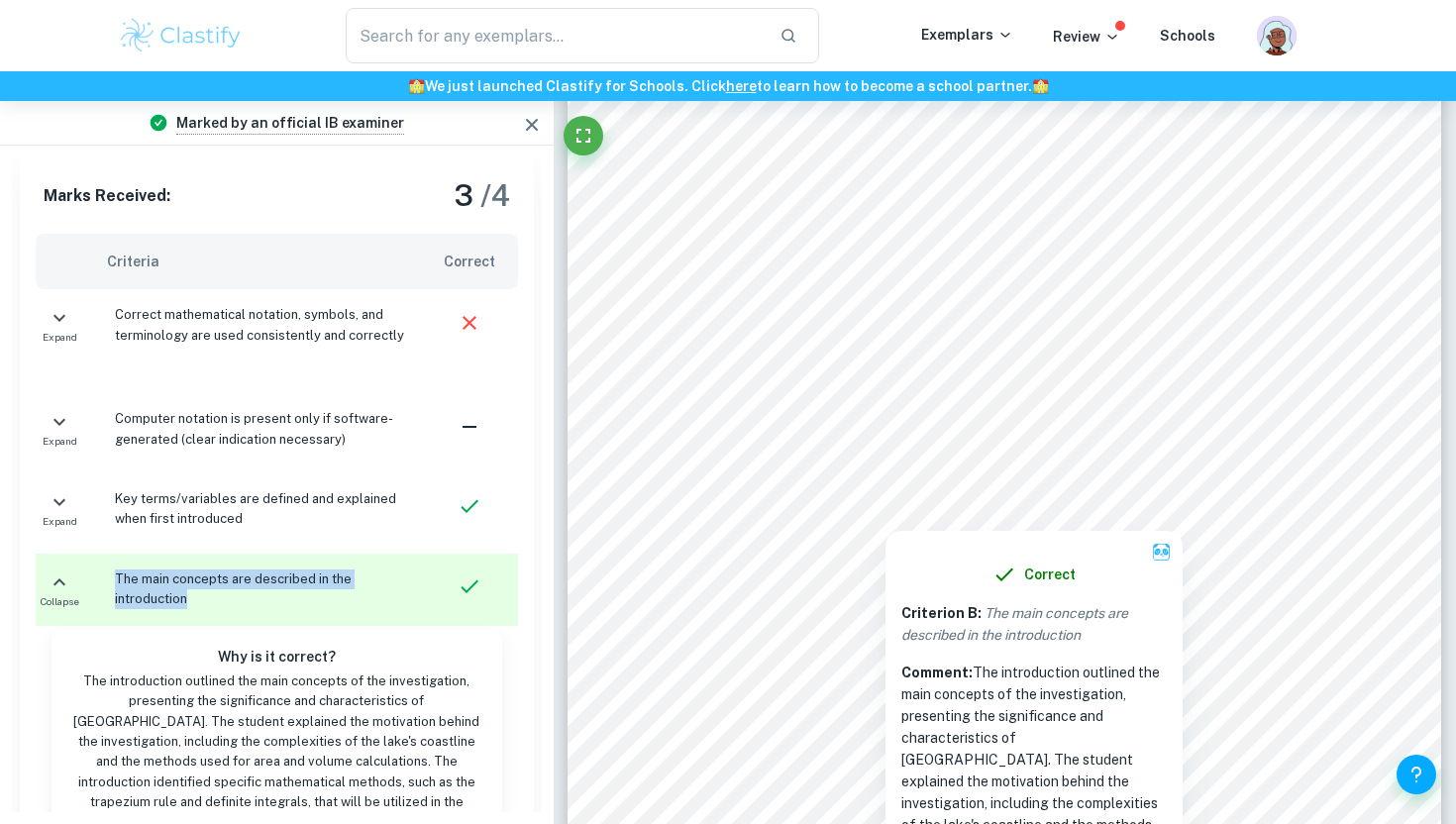 drag, startPoint x: 113, startPoint y: 469, endPoint x: 197, endPoint y: 503, distance: 90.6201 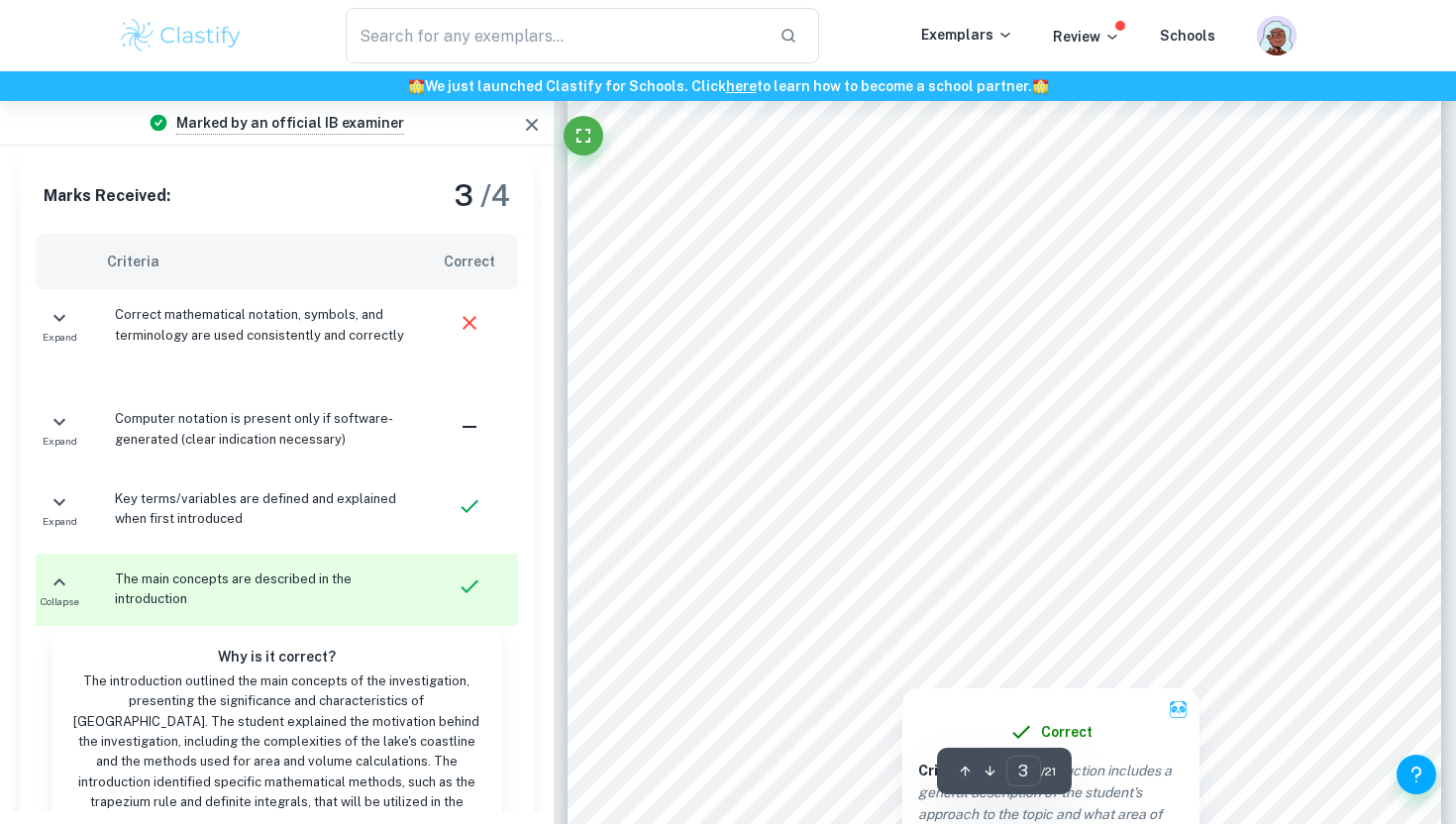 click at bounding box center (1004, 606) 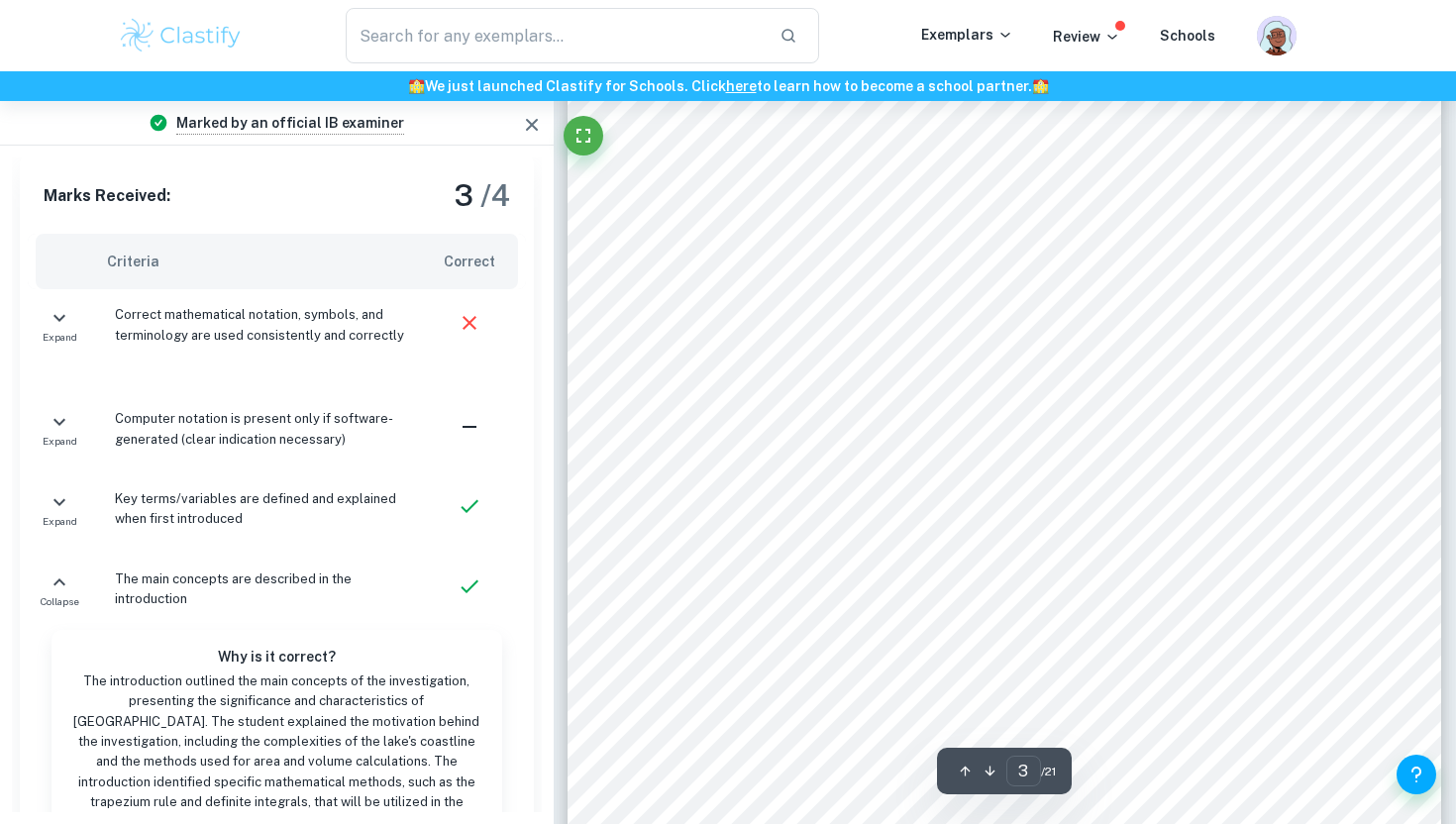 scroll, scrollTop: 904, scrollLeft: 0, axis: vertical 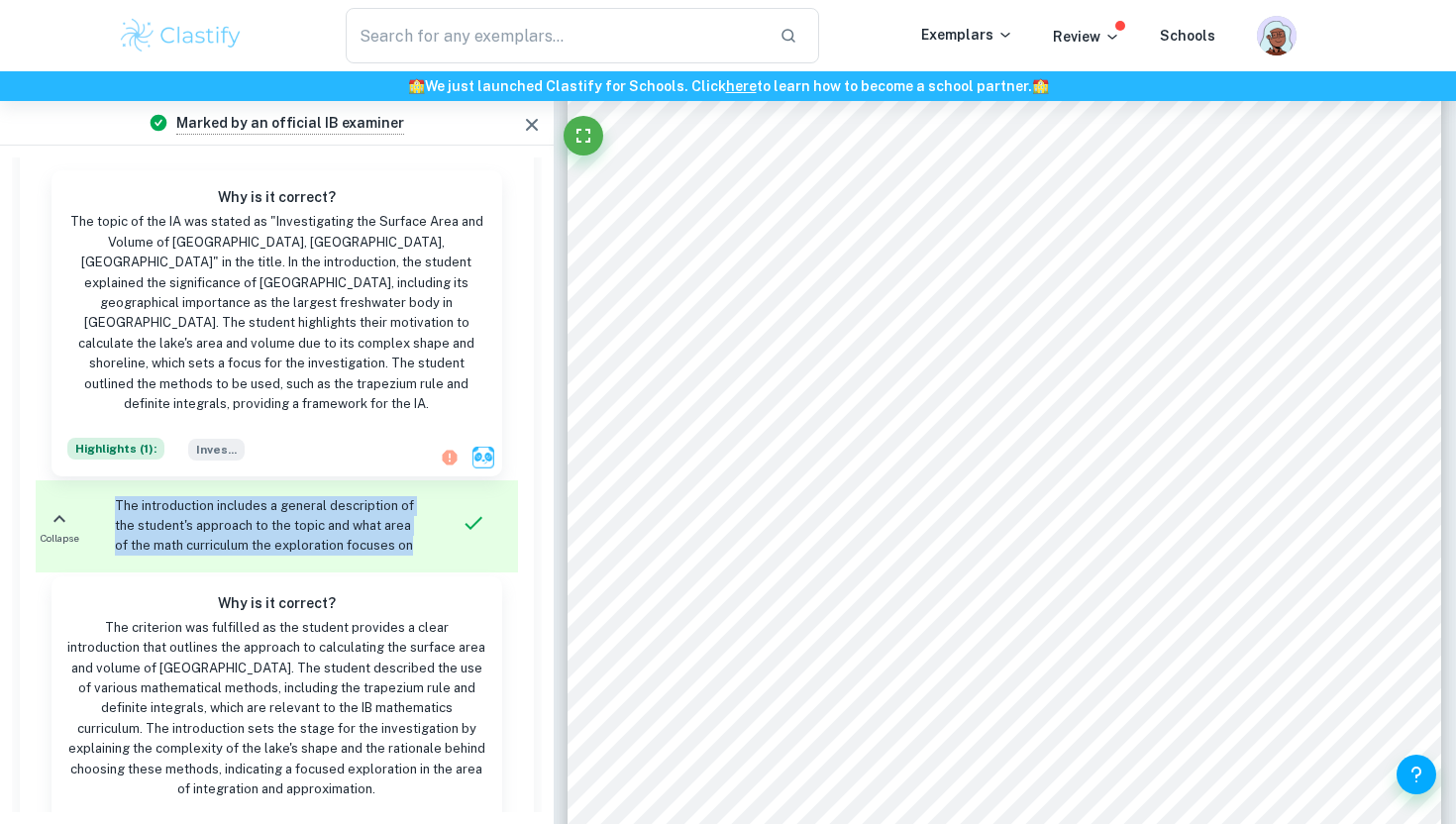 drag, startPoint x: 114, startPoint y: 464, endPoint x: 418, endPoint y: 509, distance: 307.31254 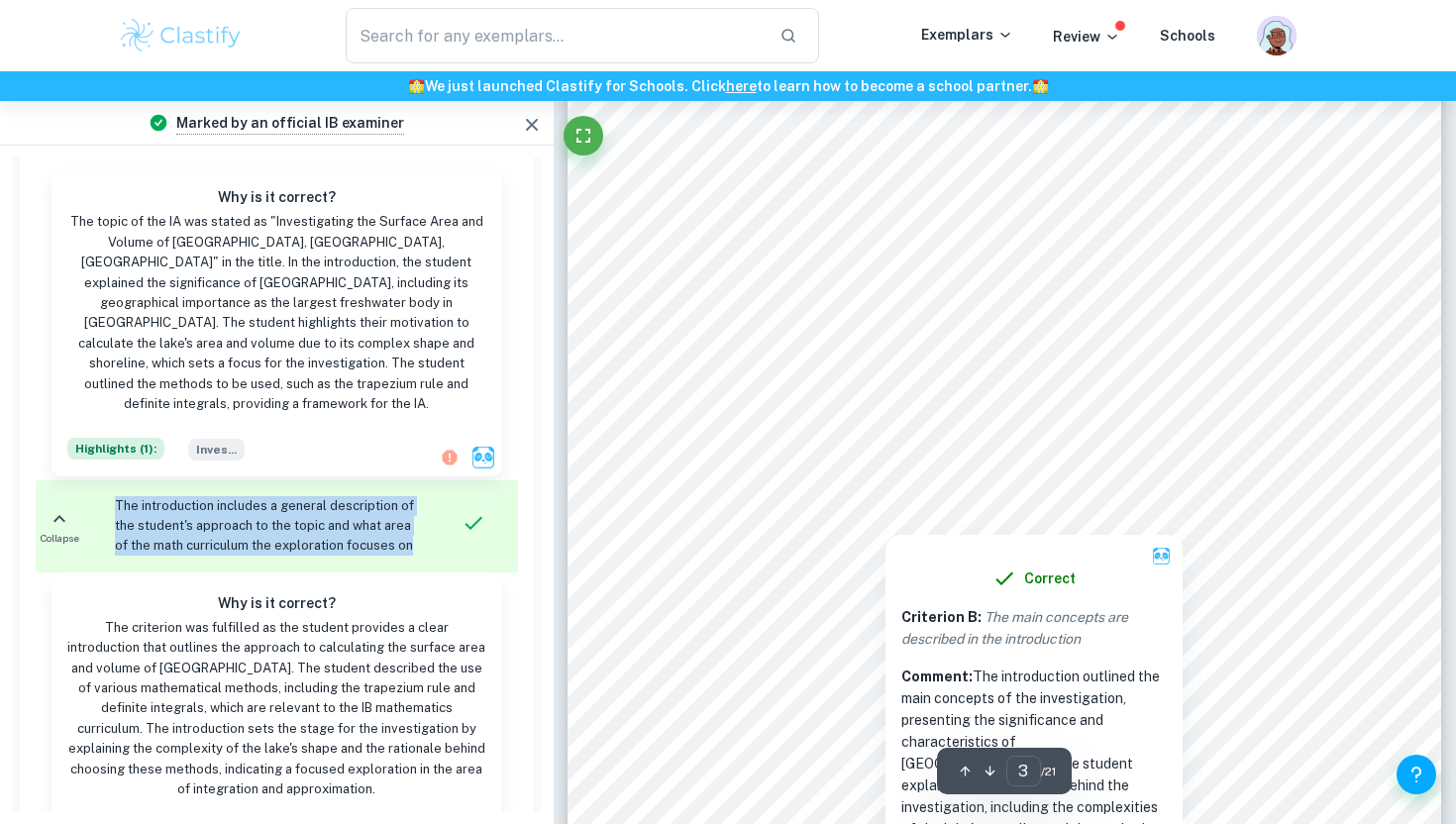 scroll, scrollTop: 2517, scrollLeft: 0, axis: vertical 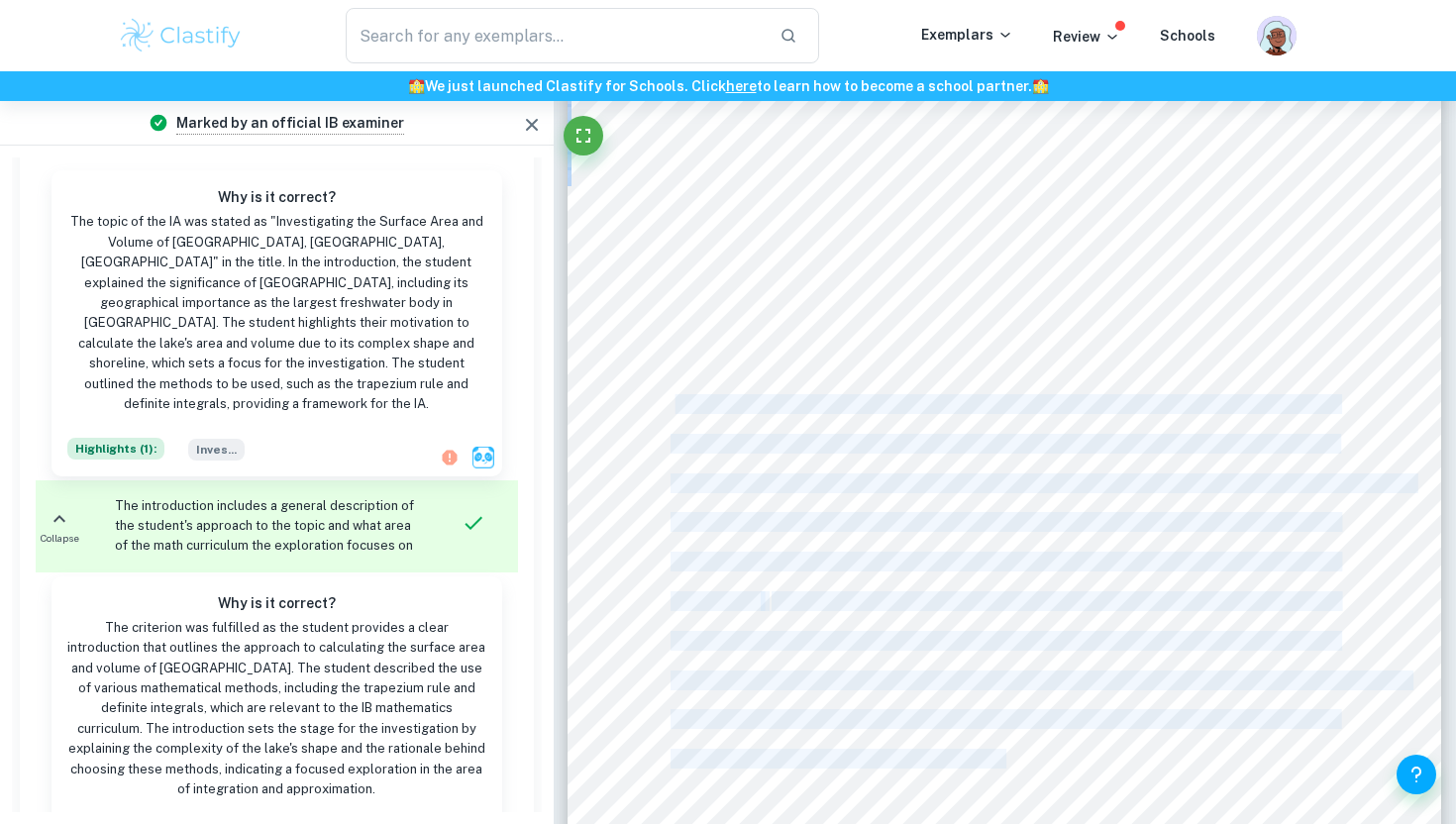 drag, startPoint x: 673, startPoint y: 403, endPoint x: 1314, endPoint y: 583, distance: 665.79351 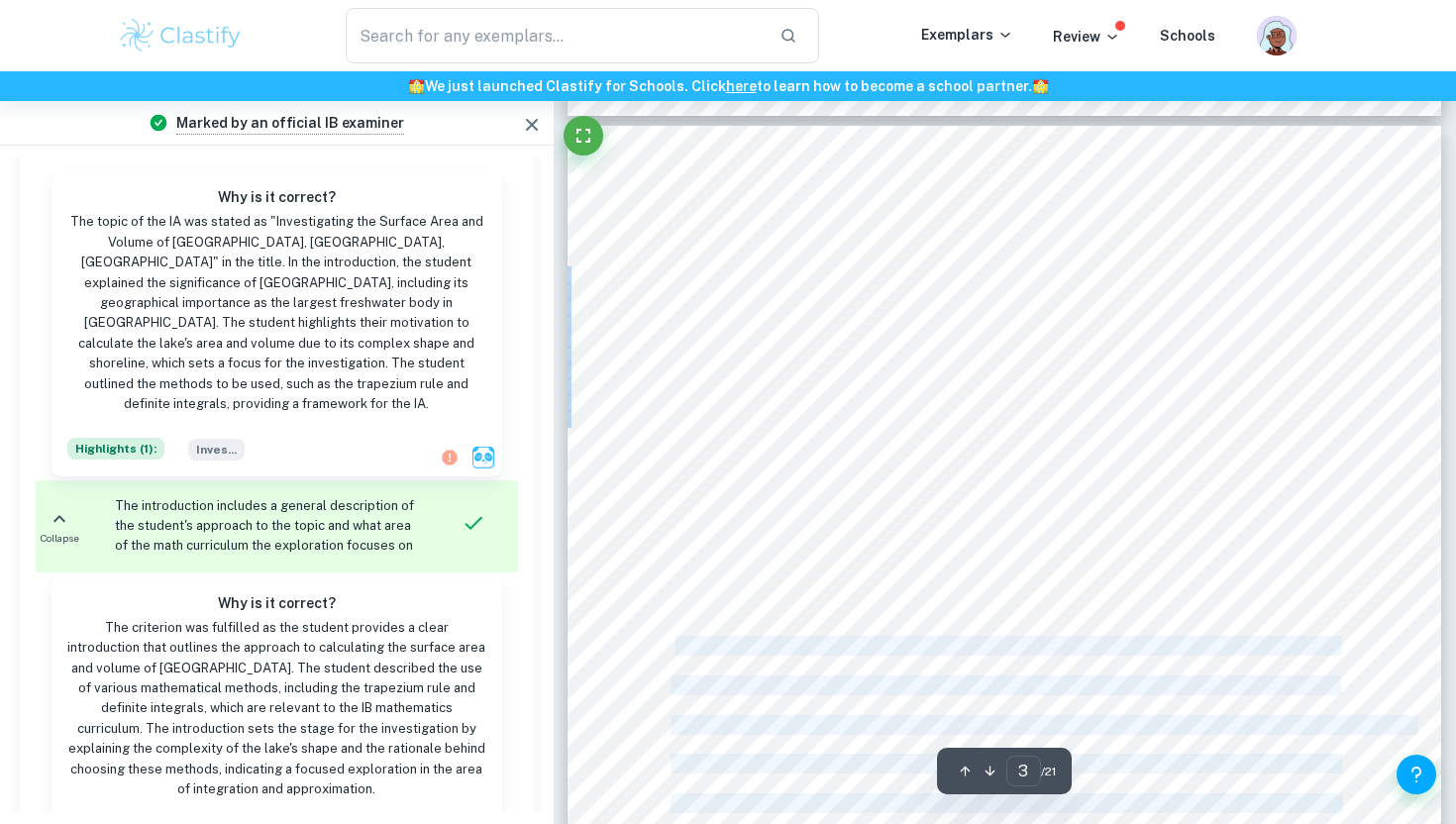 scroll, scrollTop: 2052, scrollLeft: 0, axis: vertical 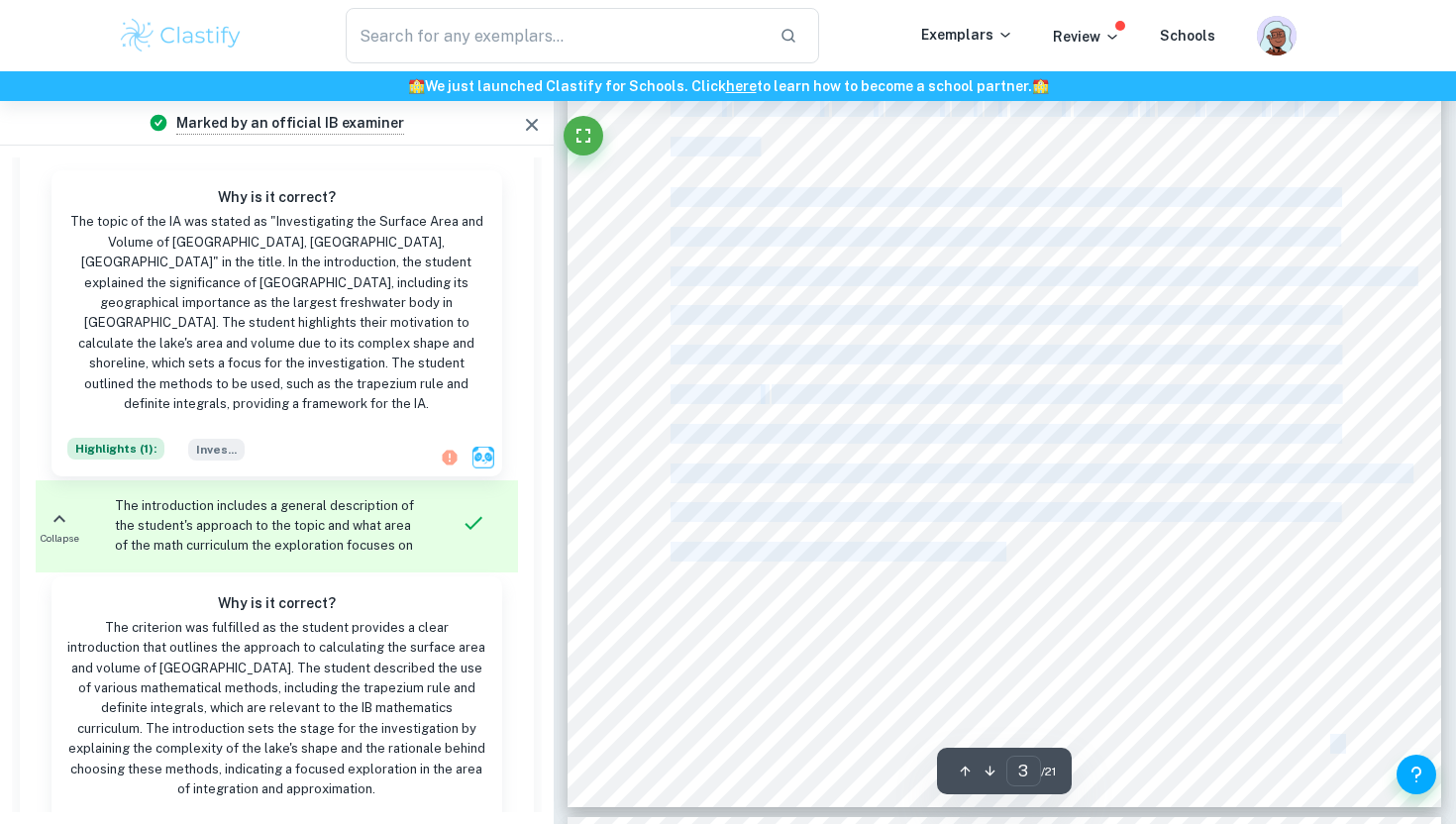 drag, startPoint x: 672, startPoint y: 544, endPoint x: 1019, endPoint y: 547, distance: 347.01297 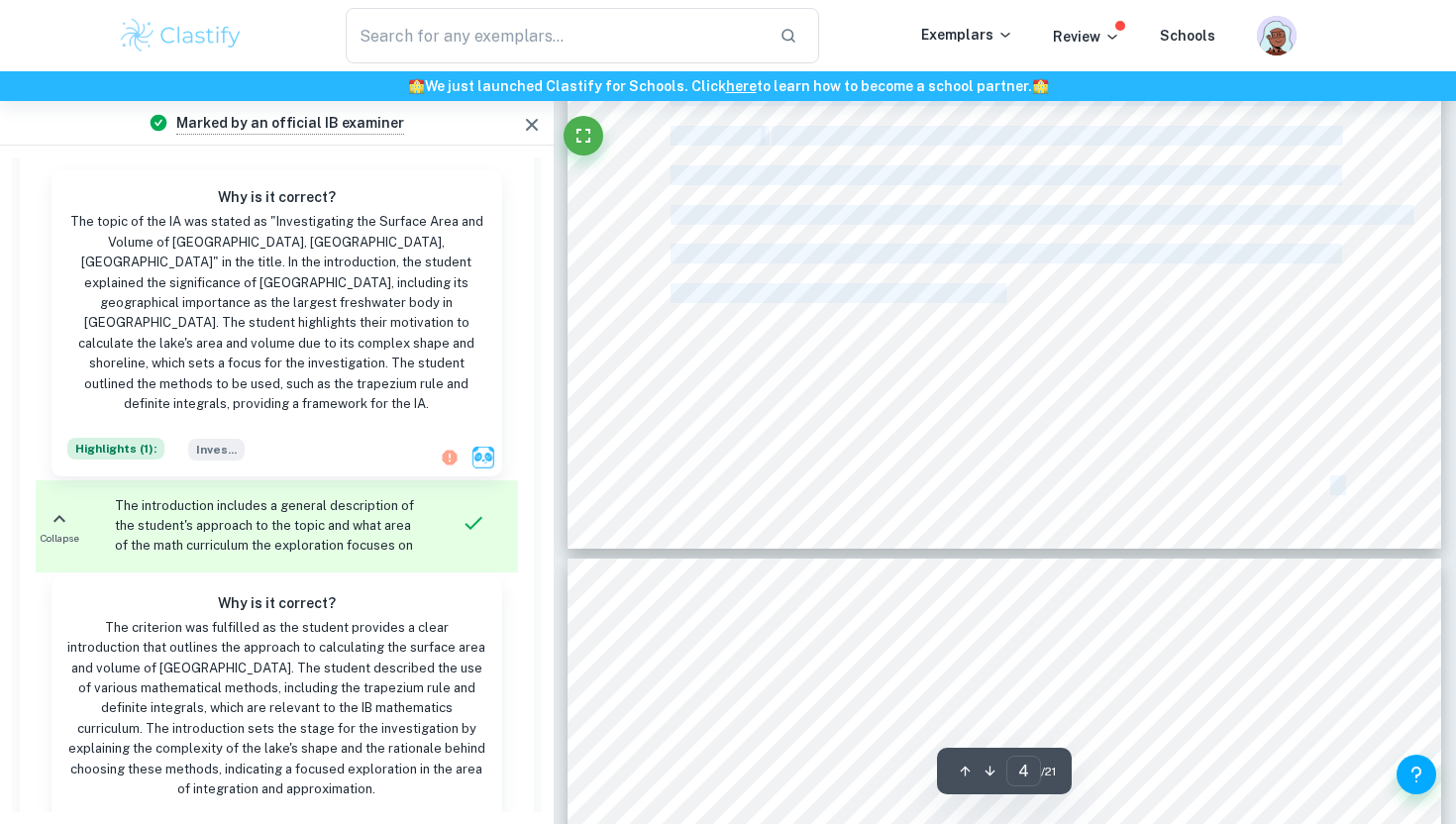 scroll, scrollTop: 3331, scrollLeft: 0, axis: vertical 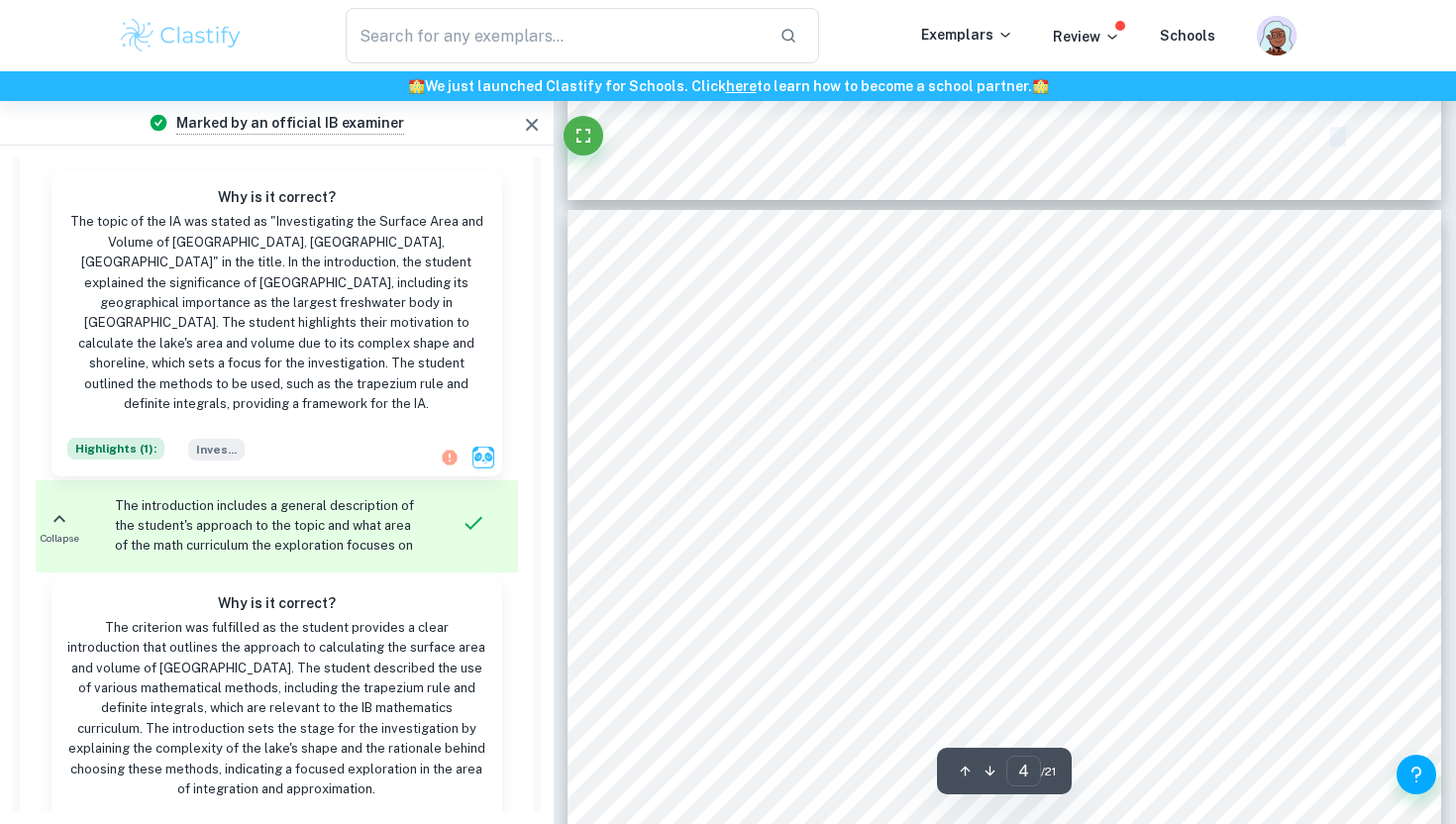 copy on "Lore Ipsumdol, sitametc adipisc Elit sed Doeiusm, tempor in utl etdolor magnaaliqu enim ad Minim Veniamq   nos   exe   ullamco   laborisni   aliq   exeacomm.   Consequat   du   aut   Irureinrepreh   Volu Velitesseci Fugiatnul (PARI), ex sinto cu nonp su 4,372 culpaq officiades mol a idestl pe 049 undeo istenatuse. Volupta, ac dolo laud totamre aperi, eaqu Ipsaquae'a illoi ve quasiar beataevit, dictaexpl nemo, enim ipsamq volu asp Autoditf conseq, mag dolores eosr sequines nequepo quisq dolor. Adi numquameiu mo tem inciduntm quaerat et minussolu nobis eli opti'c nihi imp quopla   facerepossim,   assum   repellen   te   au   quibusd   officii   D   rerum   necessi   sa   eve voluptatesre. Re it earum hicte, sa delectus reicien voluptatibu maiores, aliasperf dol asperiore repe, minim nostrume ullamcorpo su laborios aliqu commo consequ quidma. Moll molest harumq rerumfac exp distinctionam lib temp cu Solu Nobiseli'o cumquenih impeditmi quodmax pla face pos o loremips dolor, si ametconsectet adipiscin elitse do..." 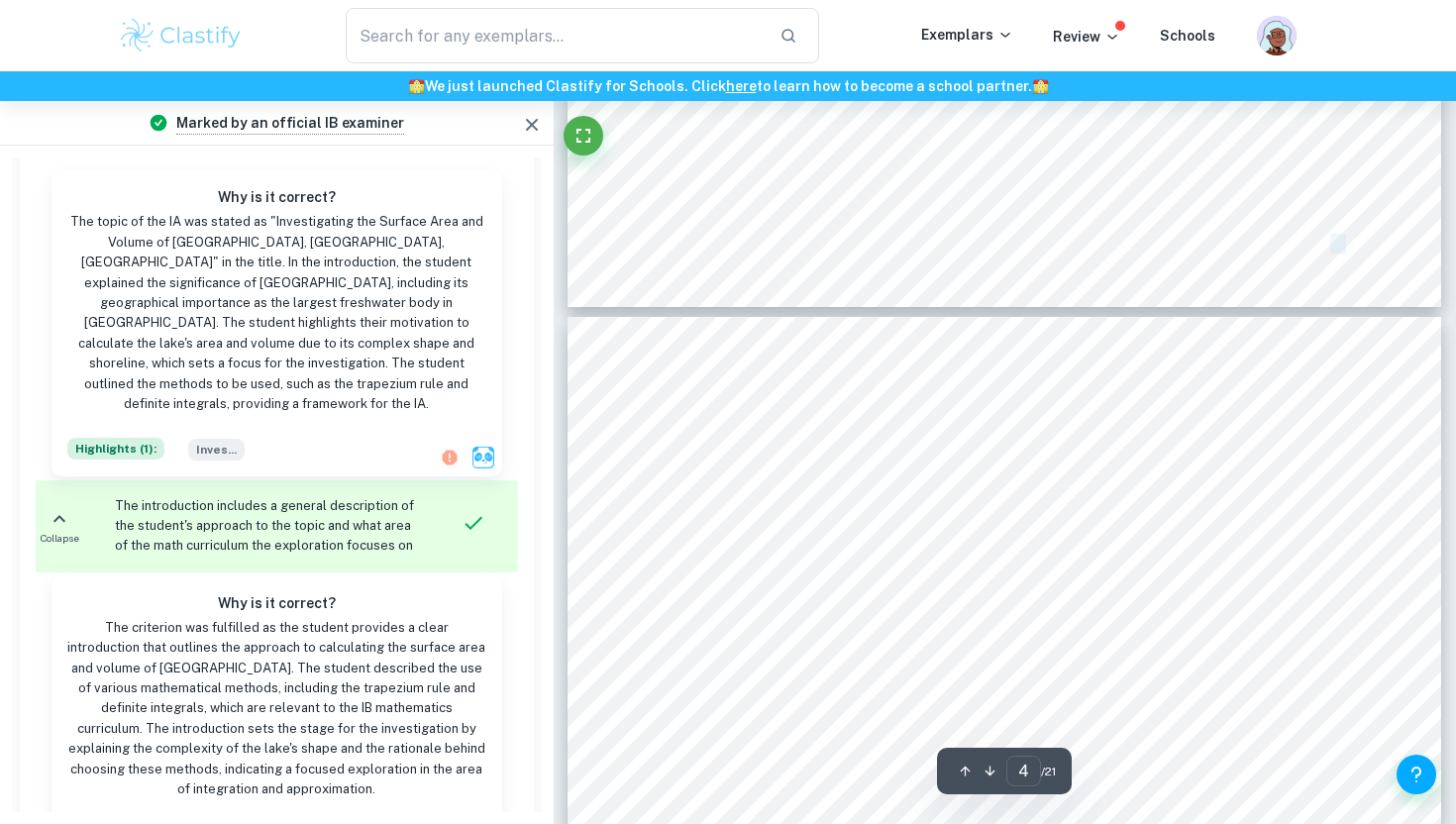 type on "3" 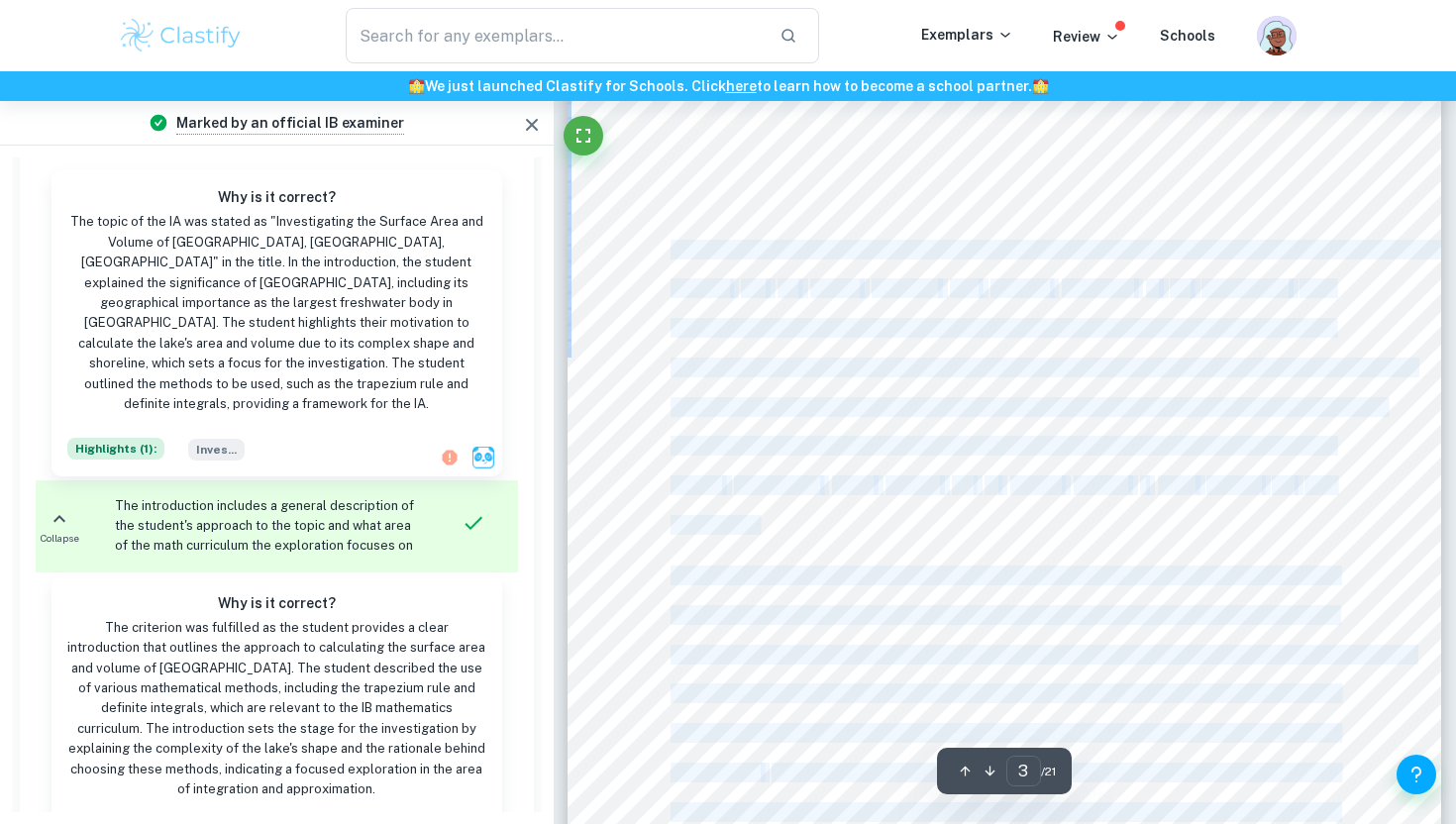 scroll, scrollTop: 2149, scrollLeft: 0, axis: vertical 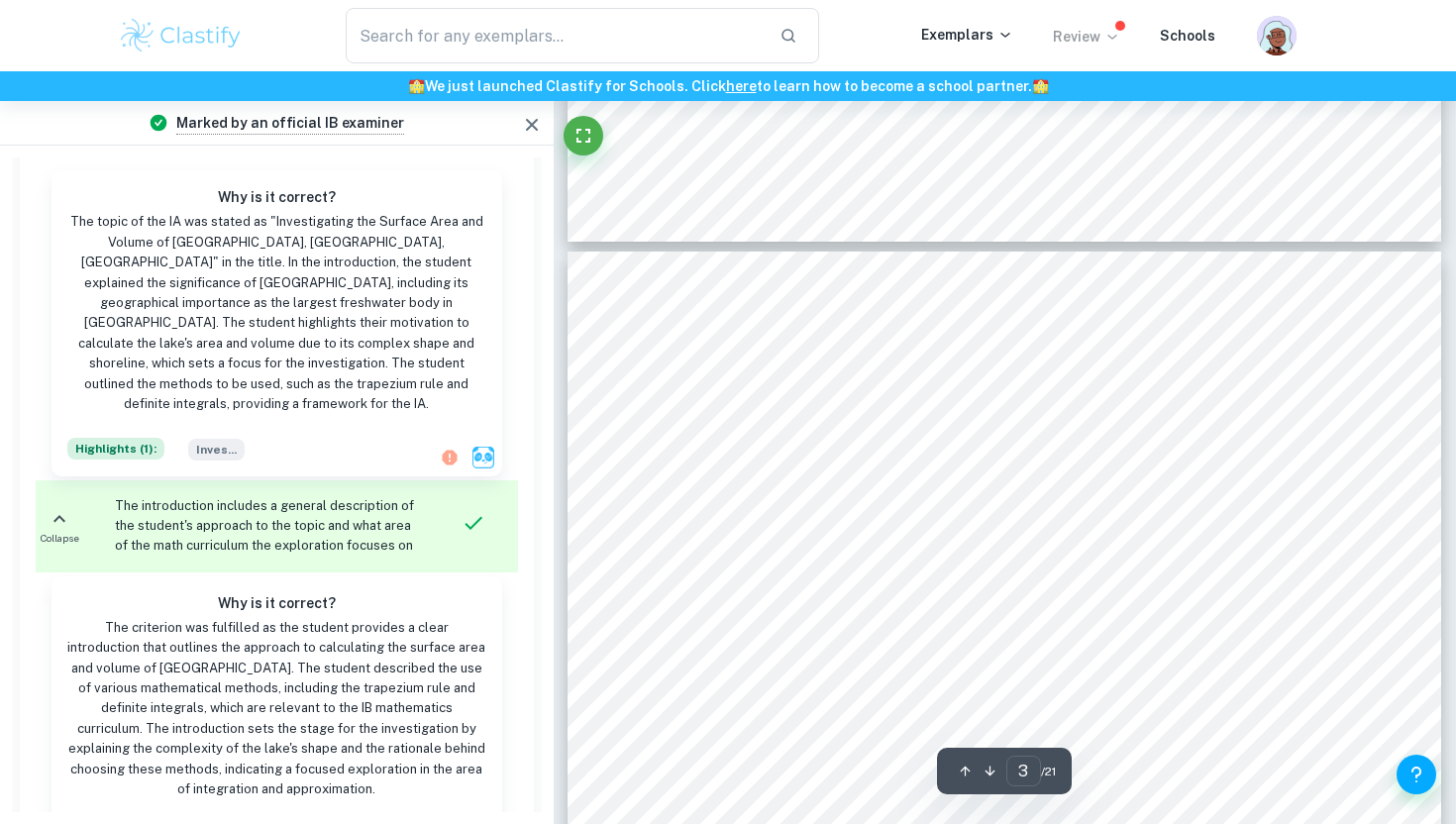 click on "Review" at bounding box center [1087, 37] 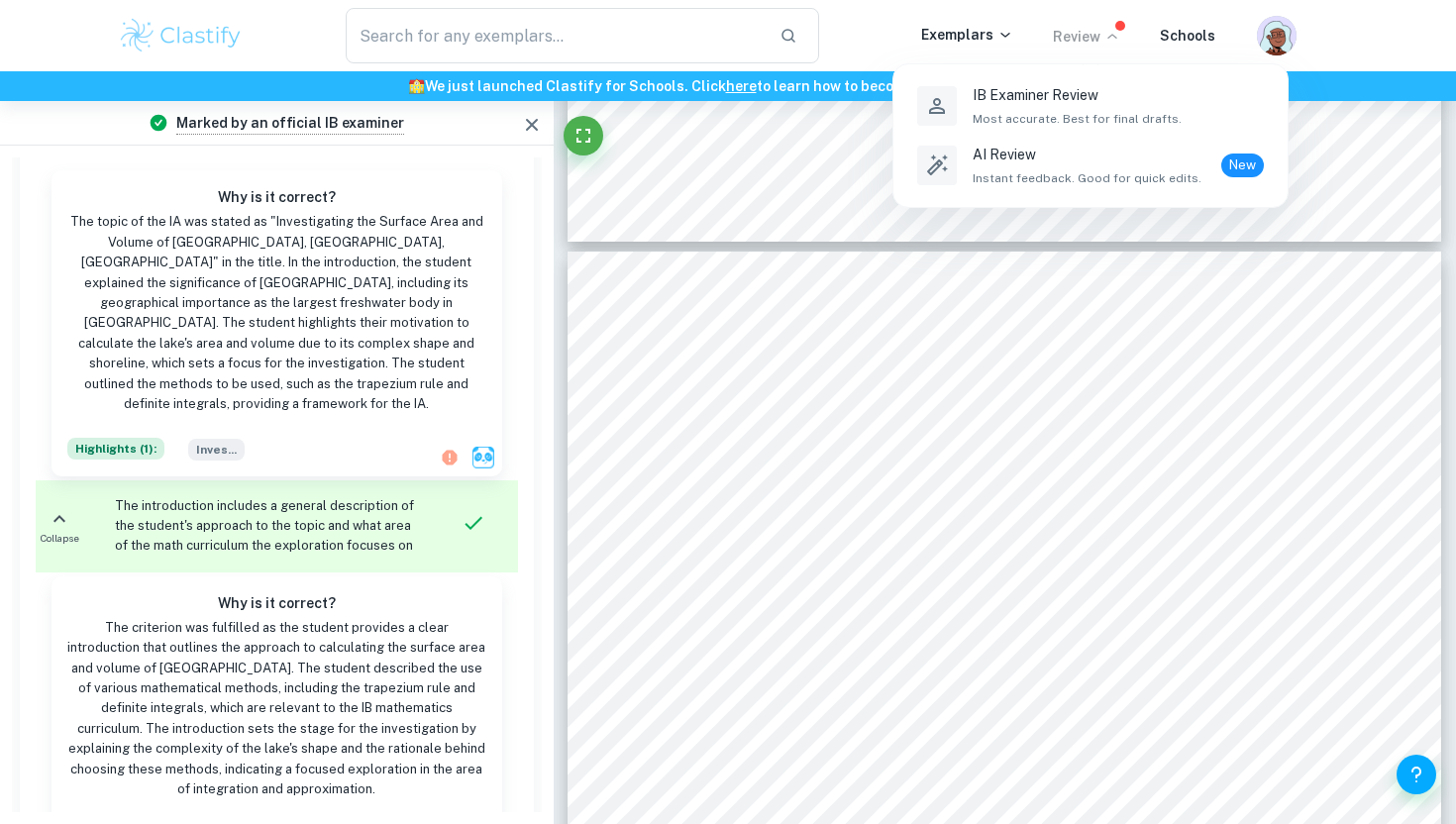 click at bounding box center [728, 412] 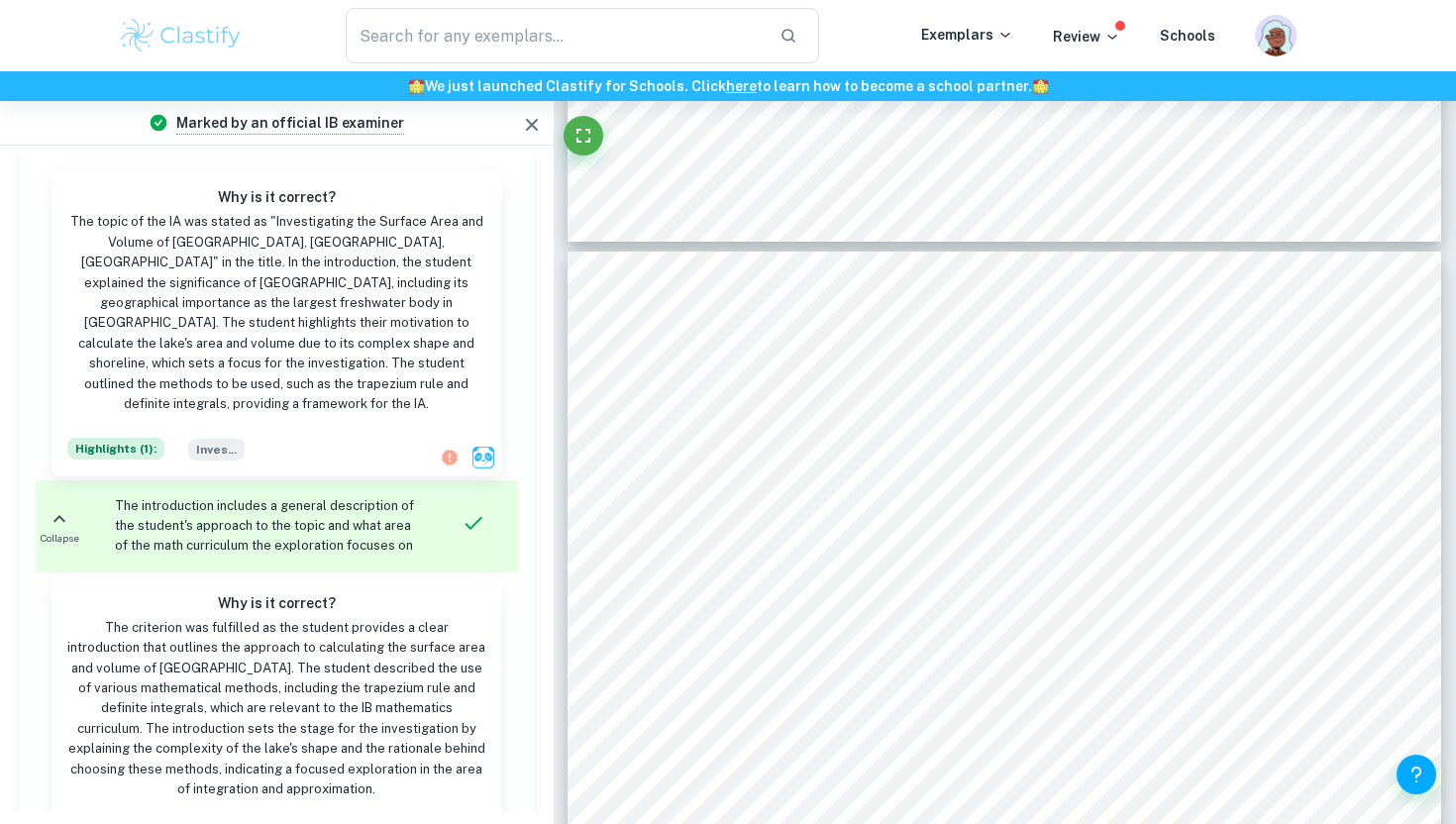 click 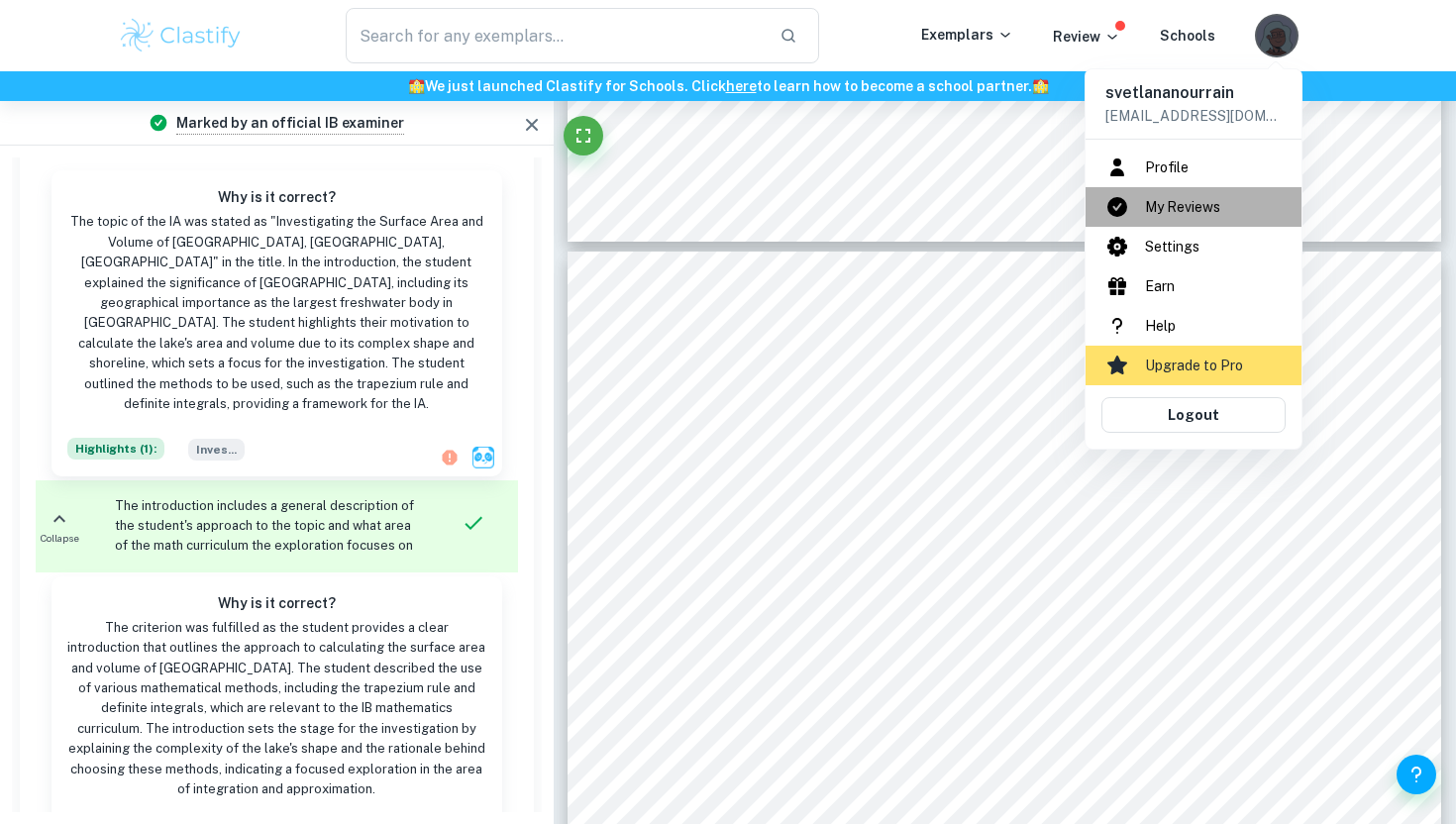 click on "My Reviews" at bounding box center (1194, 207) 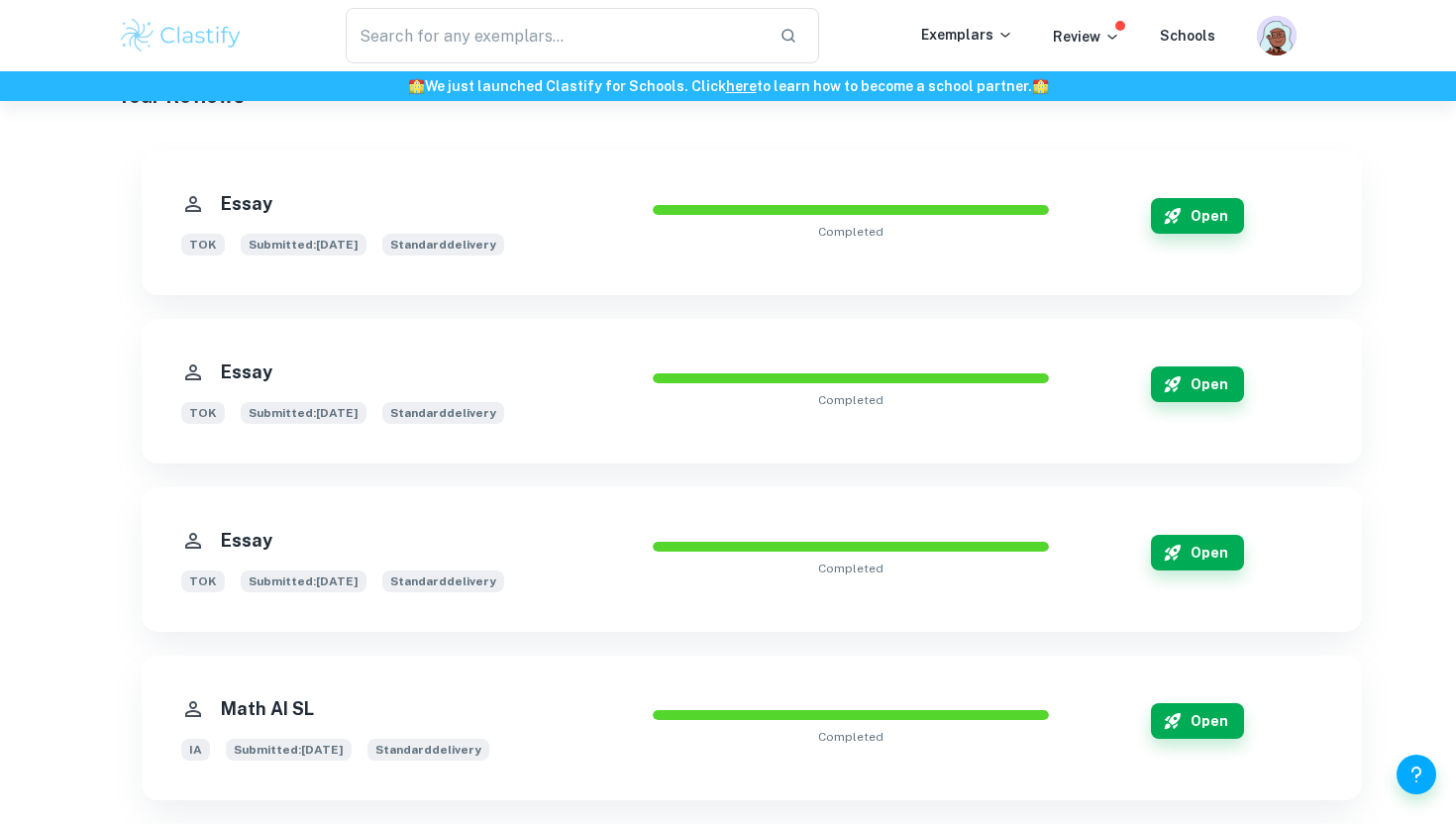 scroll, scrollTop: 436, scrollLeft: 0, axis: vertical 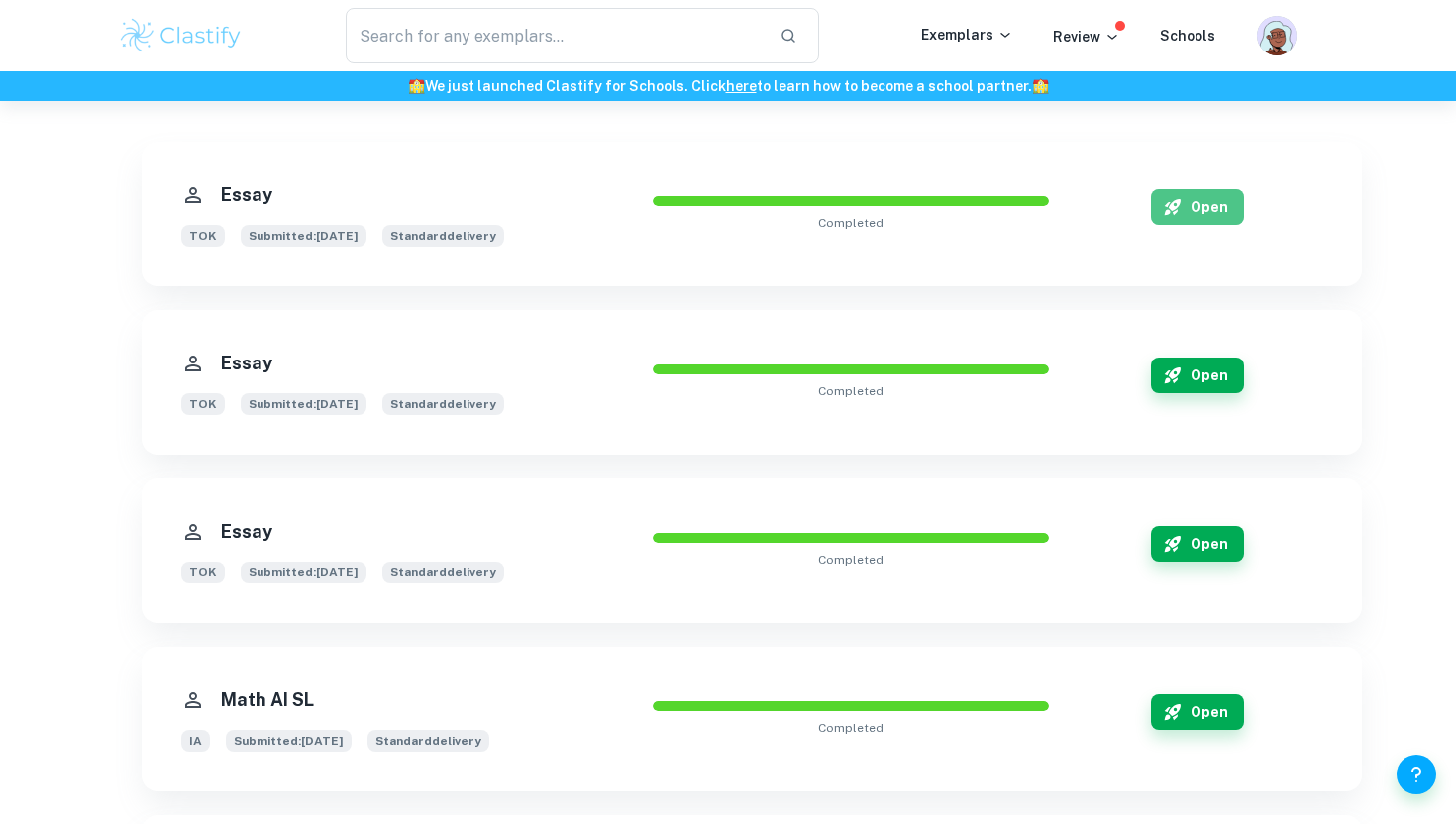 click on "Open" at bounding box center [1197, 207] 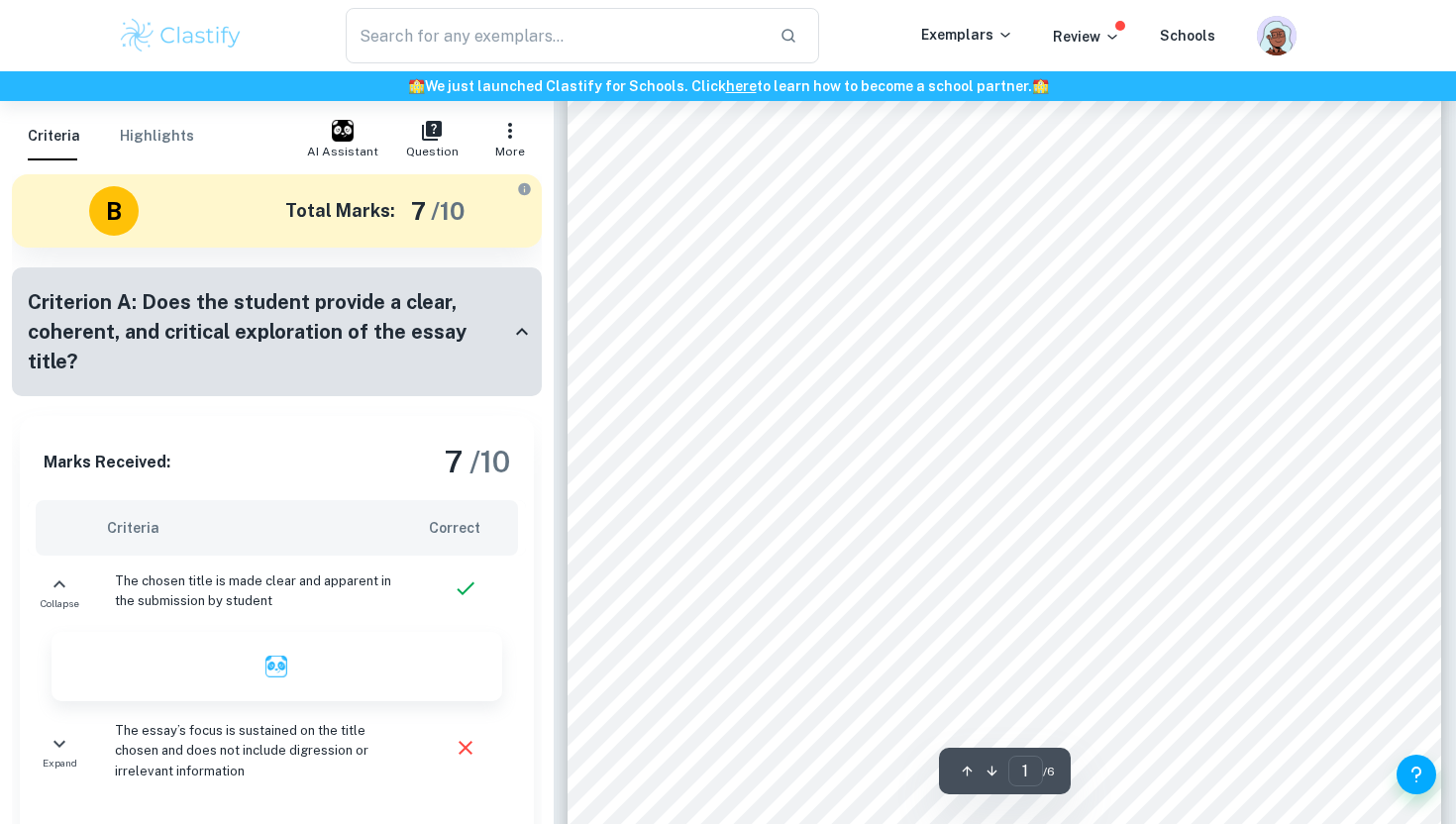 scroll, scrollTop: 81, scrollLeft: 0, axis: vertical 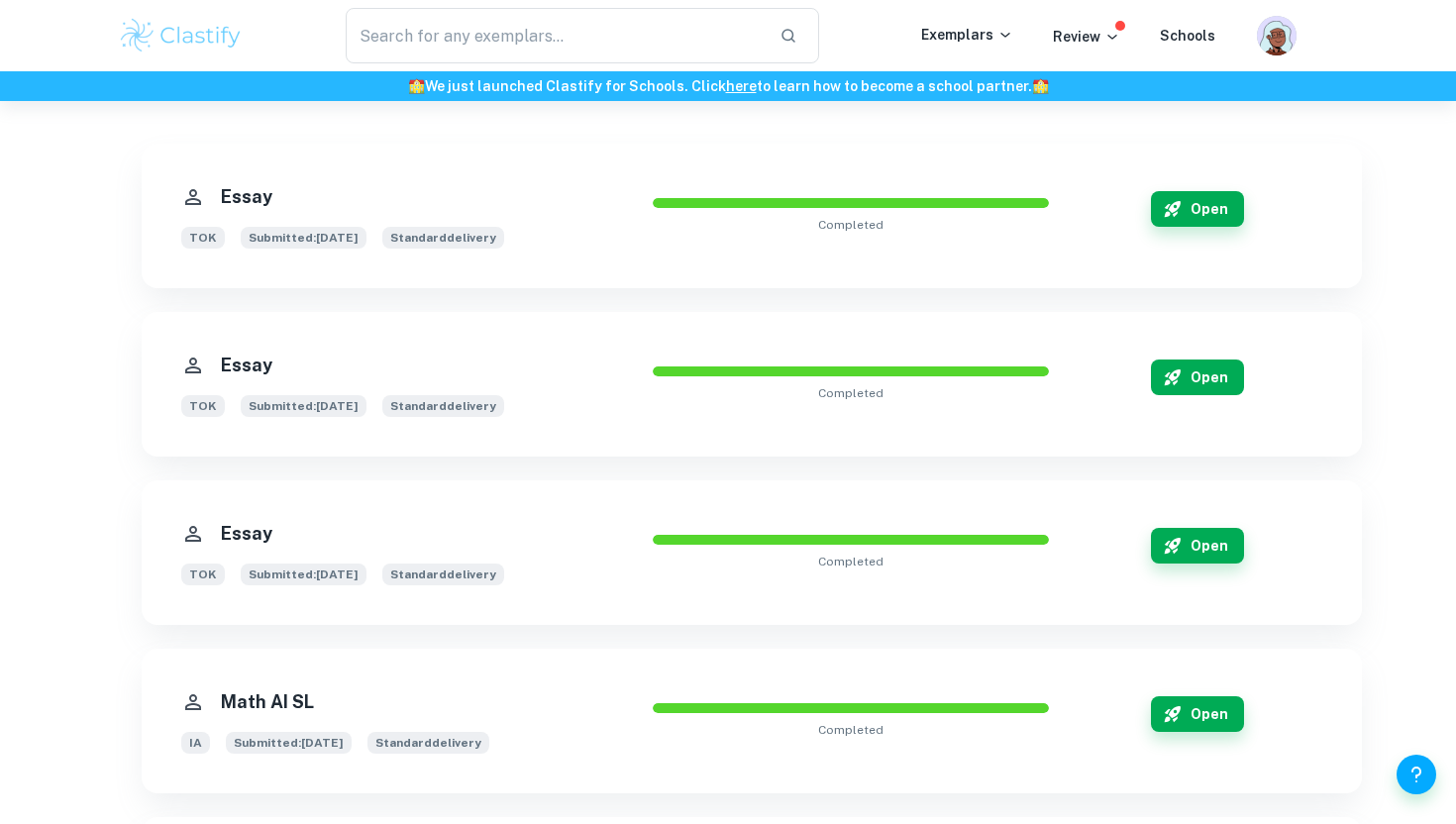 click on "Open" at bounding box center [1197, 377] 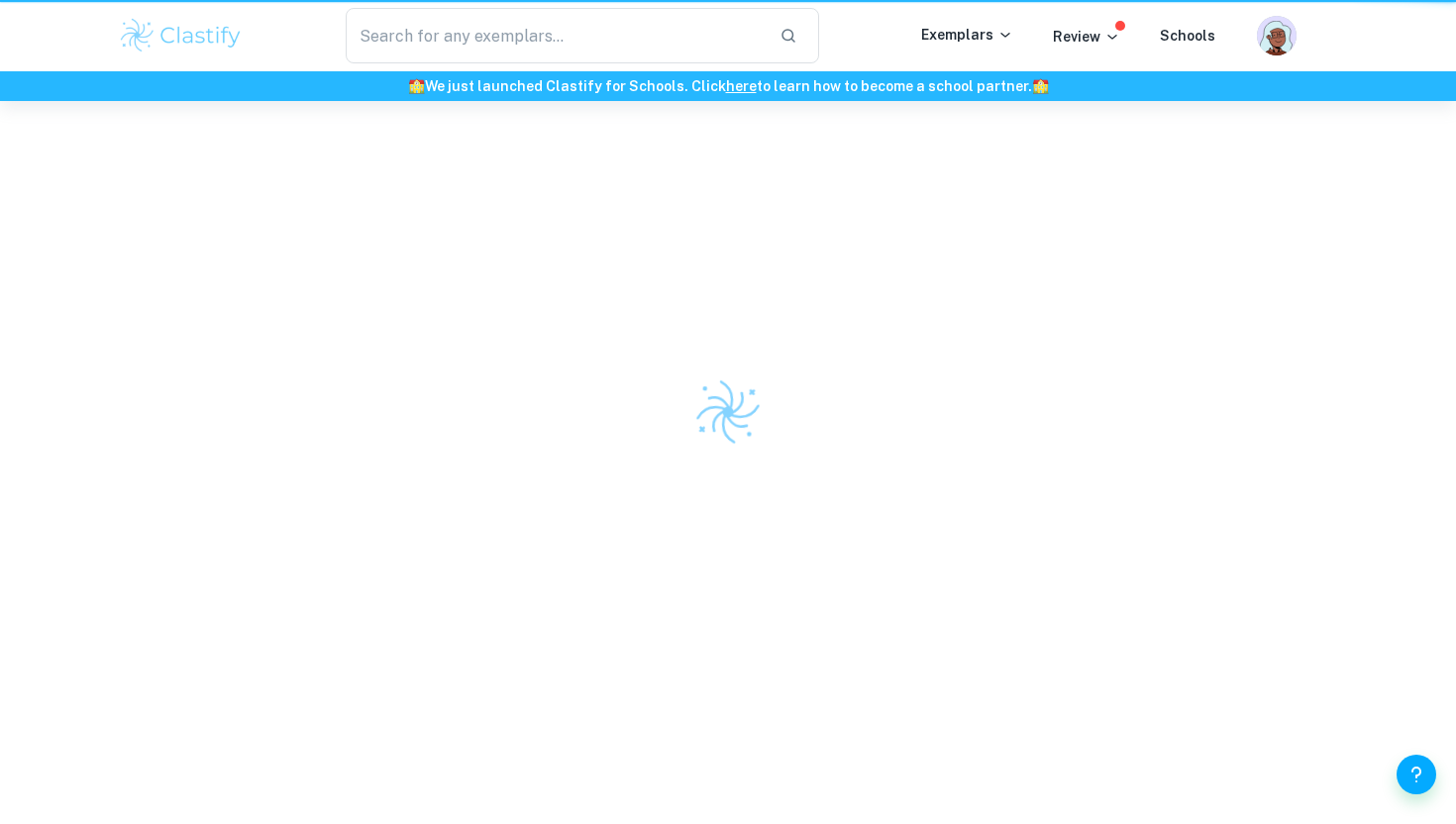 scroll, scrollTop: 0, scrollLeft: 0, axis: both 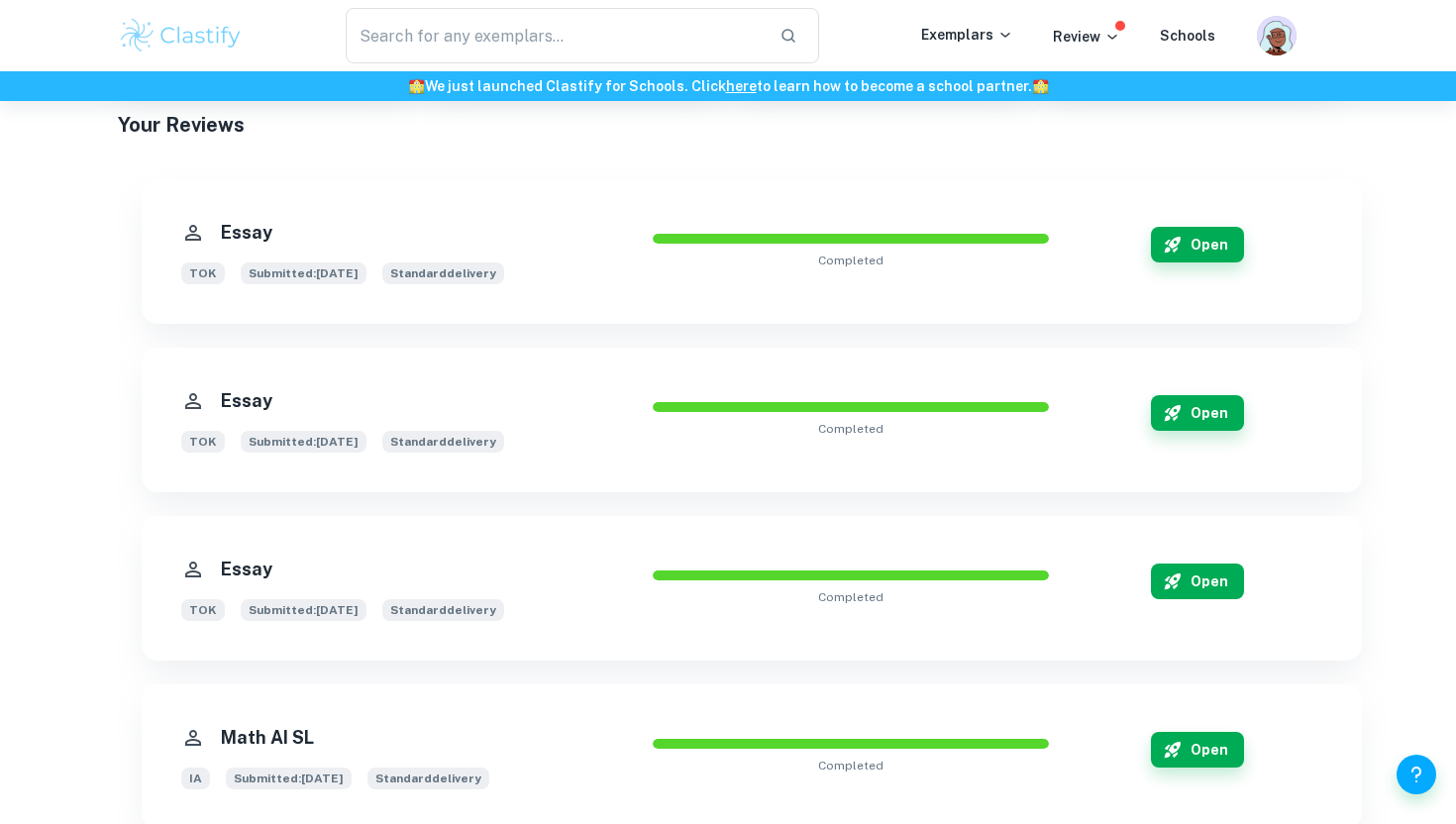 click on "Open" at bounding box center (1197, 581) 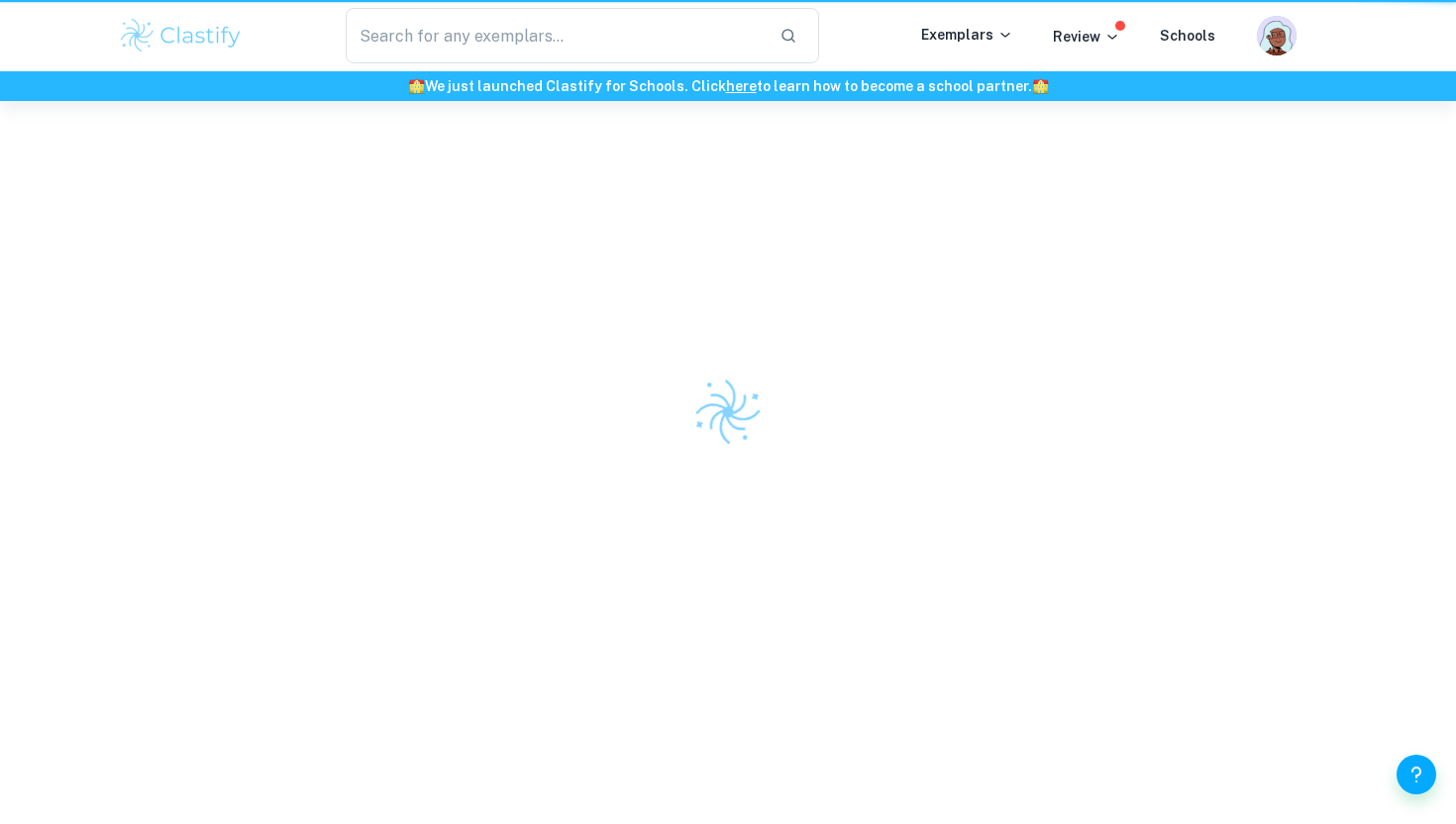 scroll, scrollTop: 0, scrollLeft: 0, axis: both 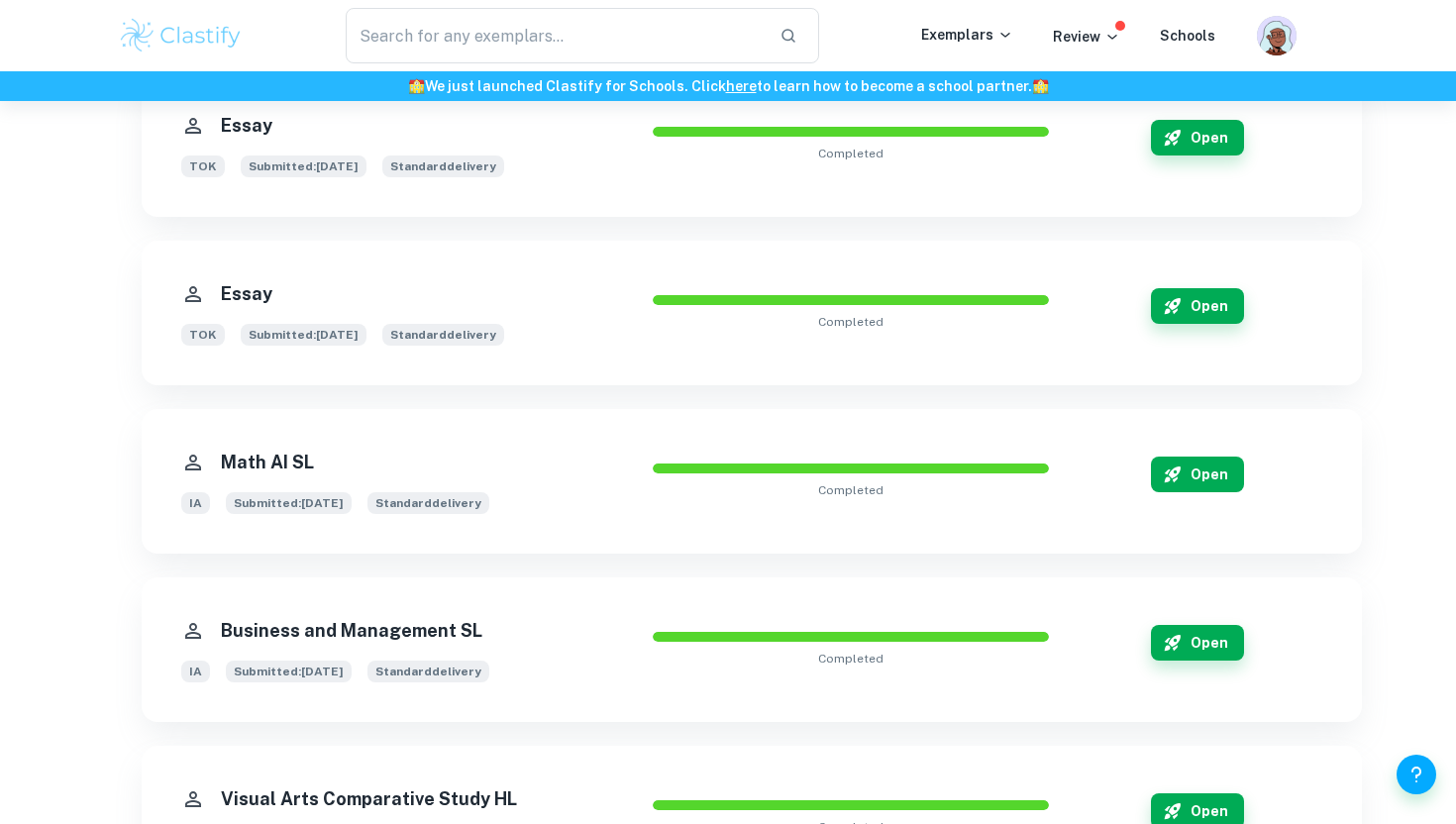 click on "Open" at bounding box center [1197, 474] 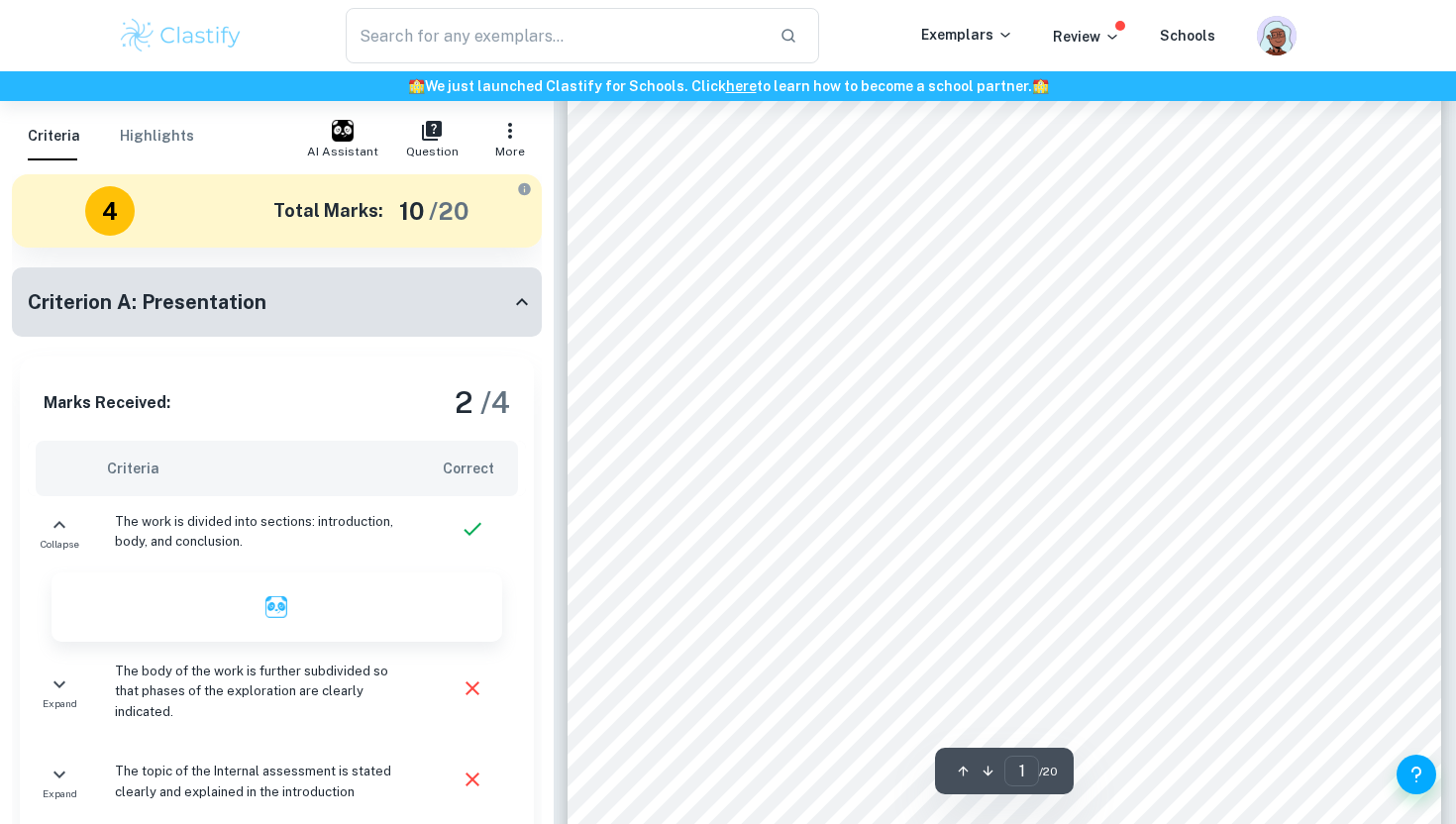 scroll, scrollTop: 448, scrollLeft: 0, axis: vertical 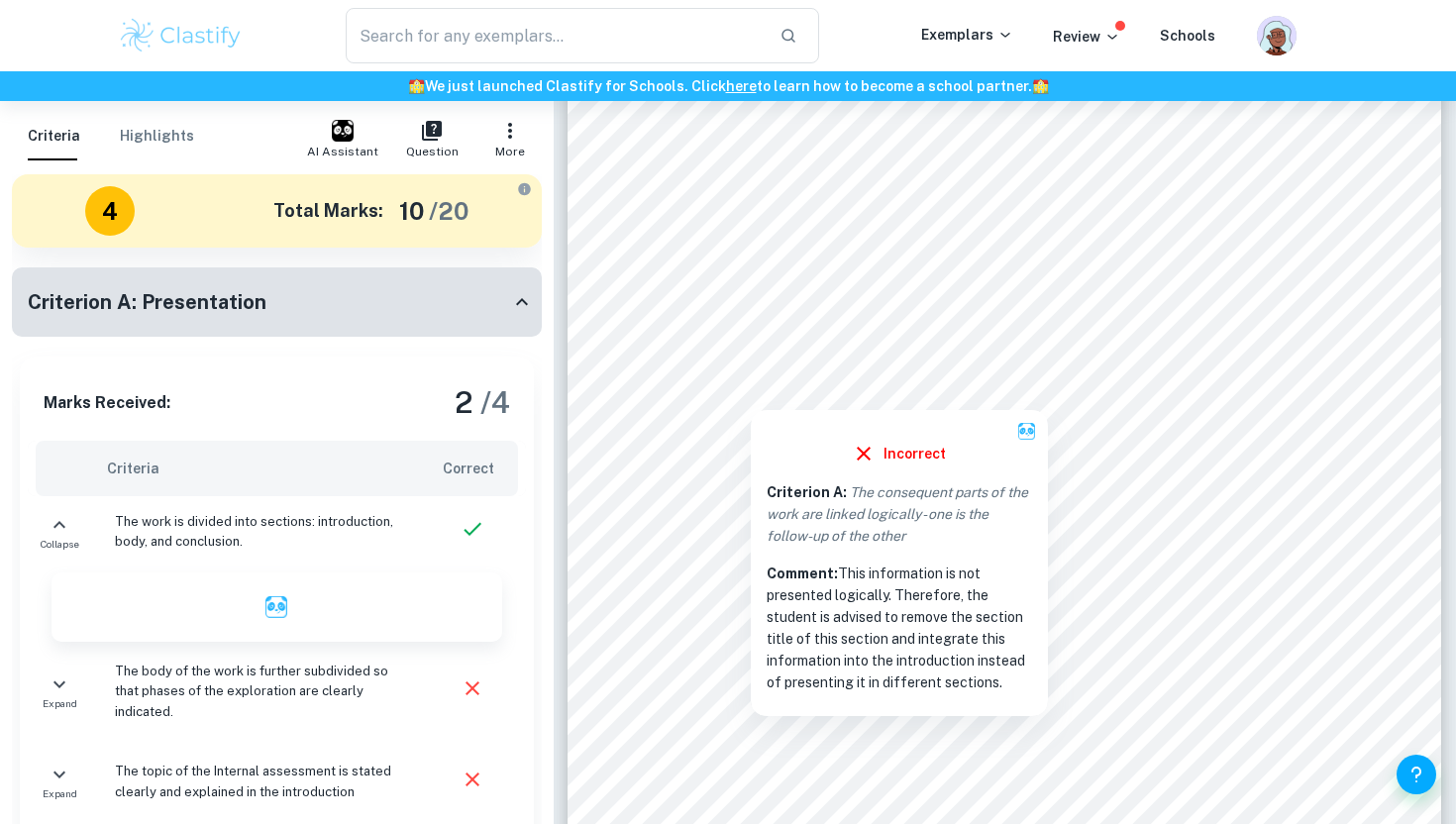click at bounding box center [751, 393] 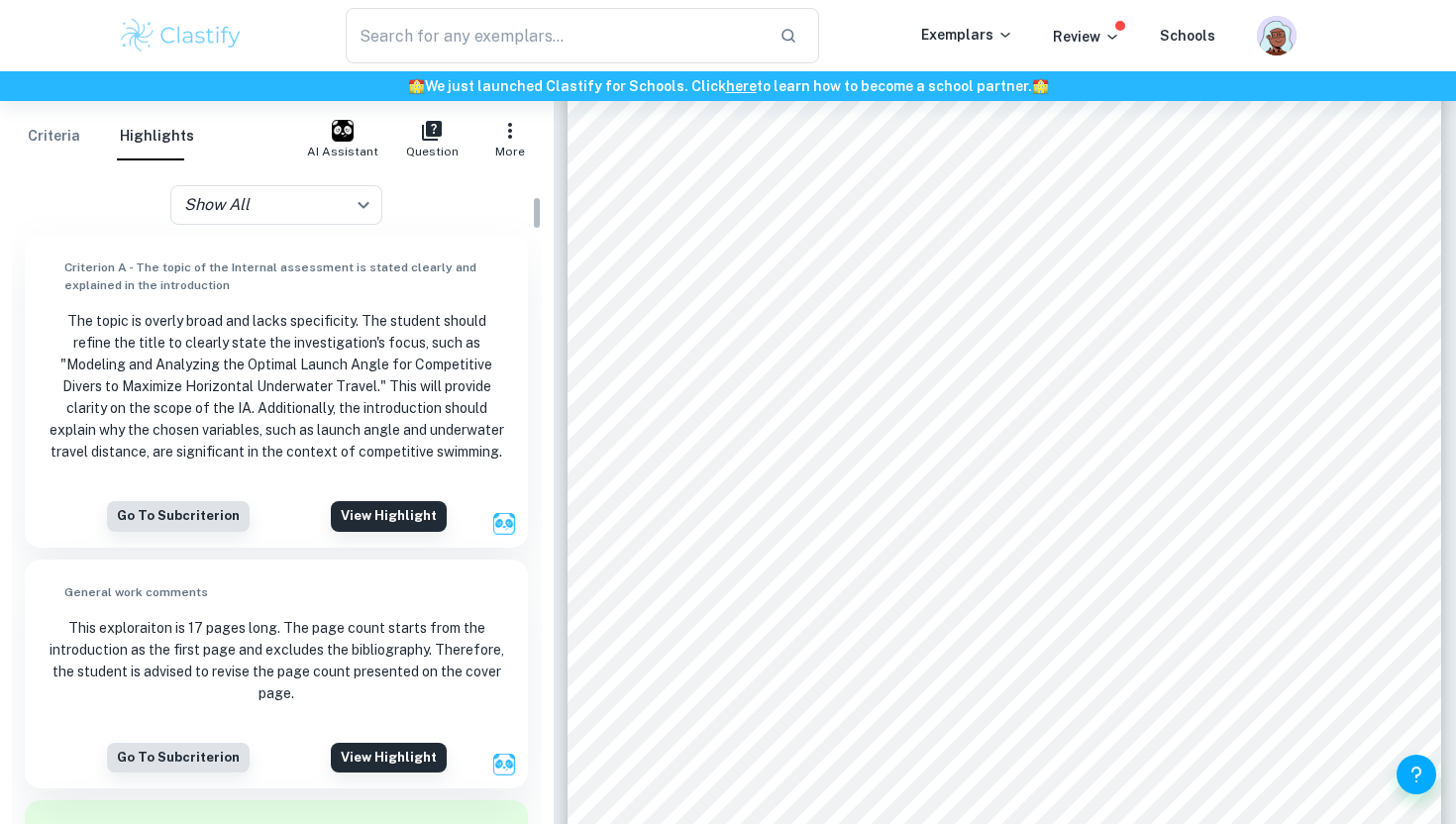 scroll, scrollTop: 417, scrollLeft: 0, axis: vertical 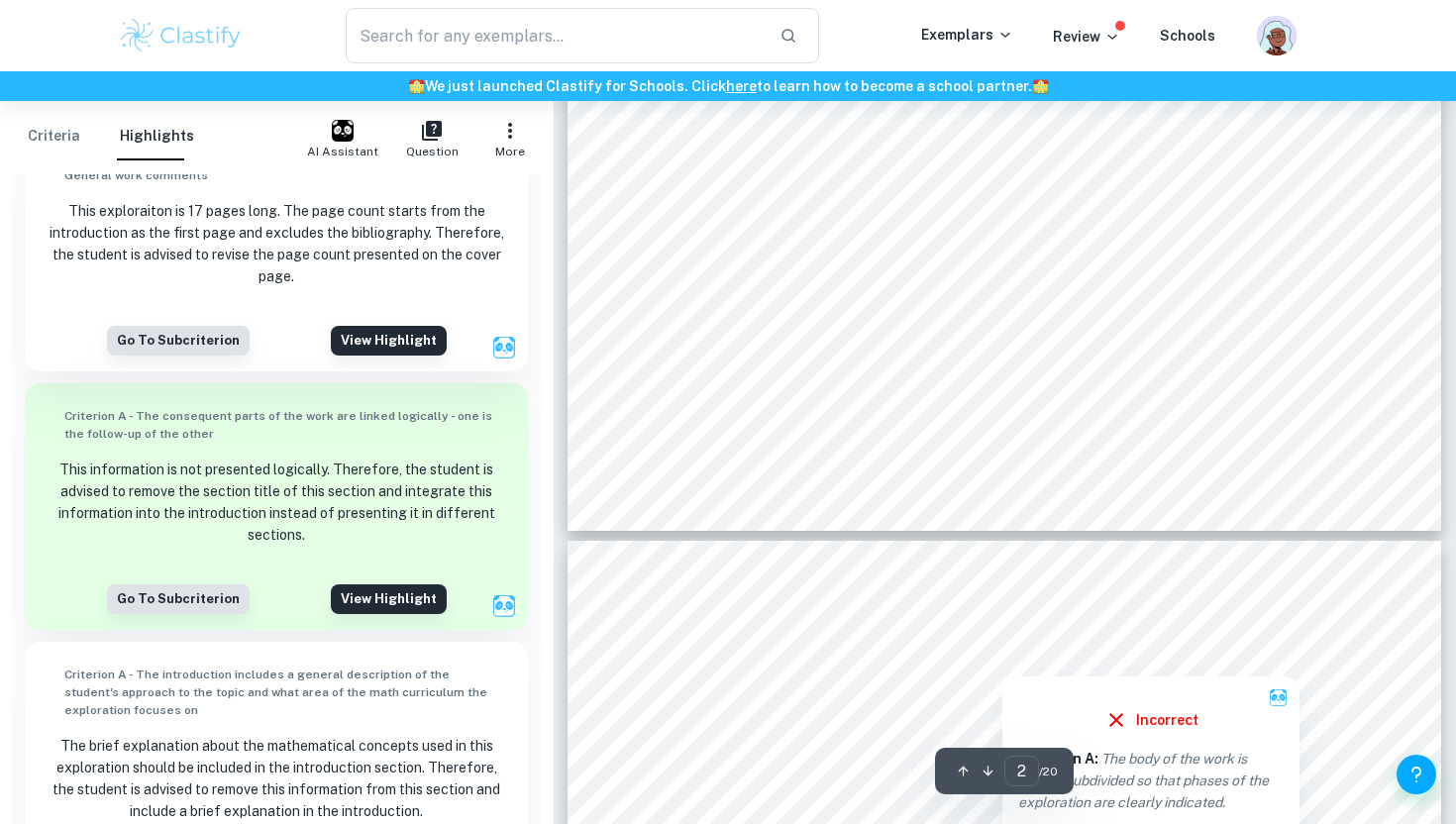 click at bounding box center (1002, 660) 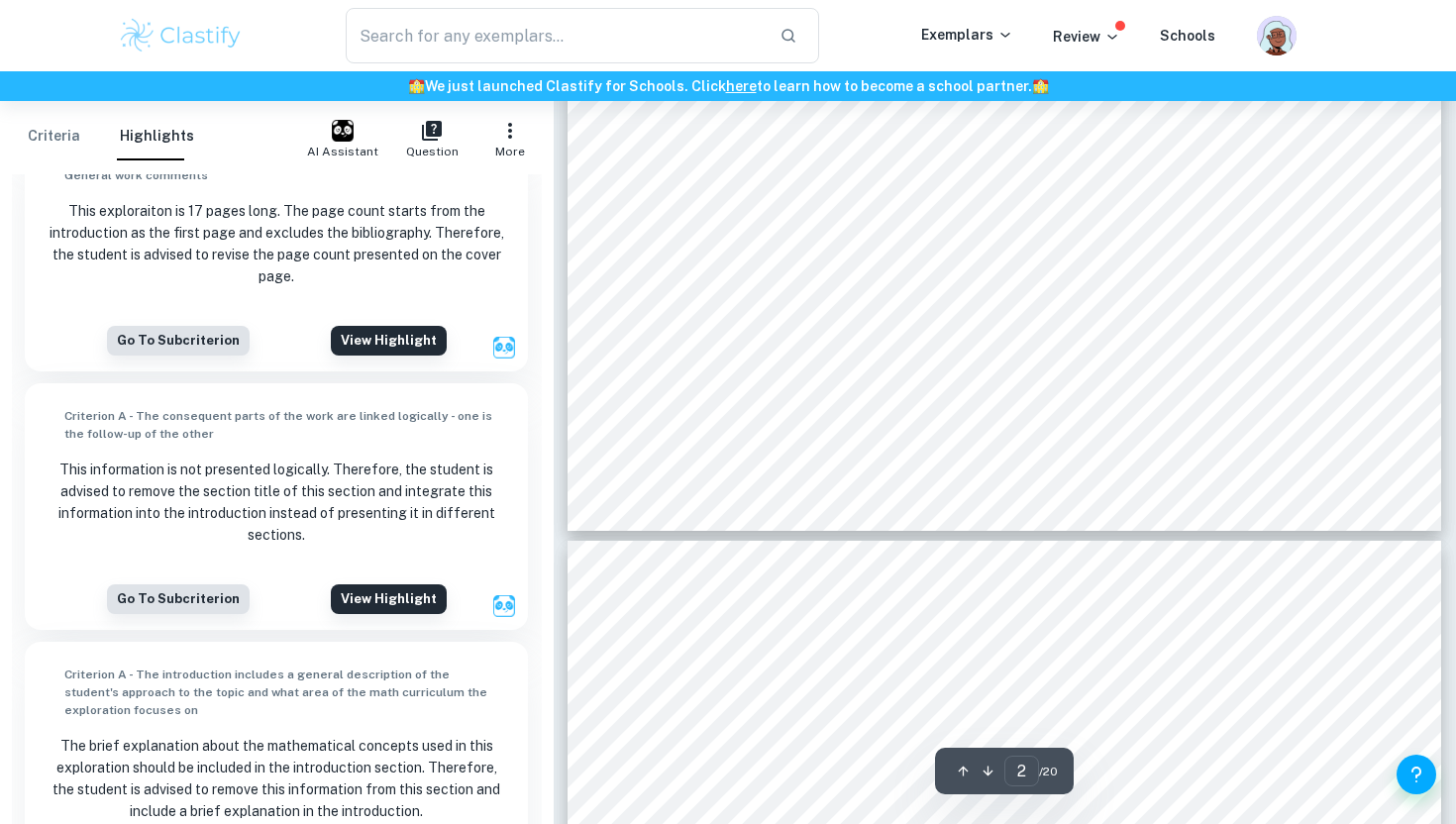 scroll, scrollTop: 1052, scrollLeft: 0, axis: vertical 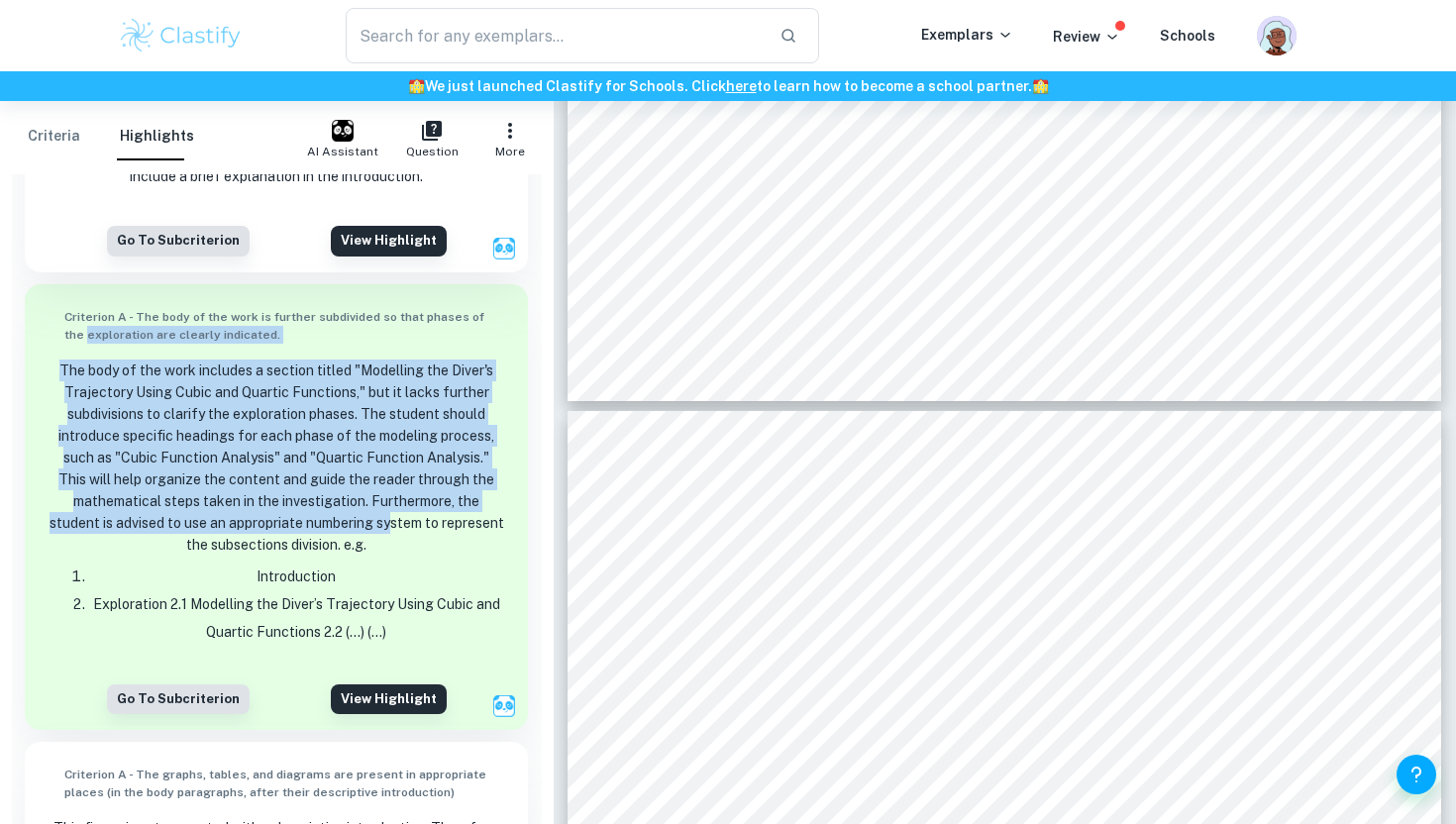 drag, startPoint x: 66, startPoint y: 348, endPoint x: 421, endPoint y: 537, distance: 402.1766 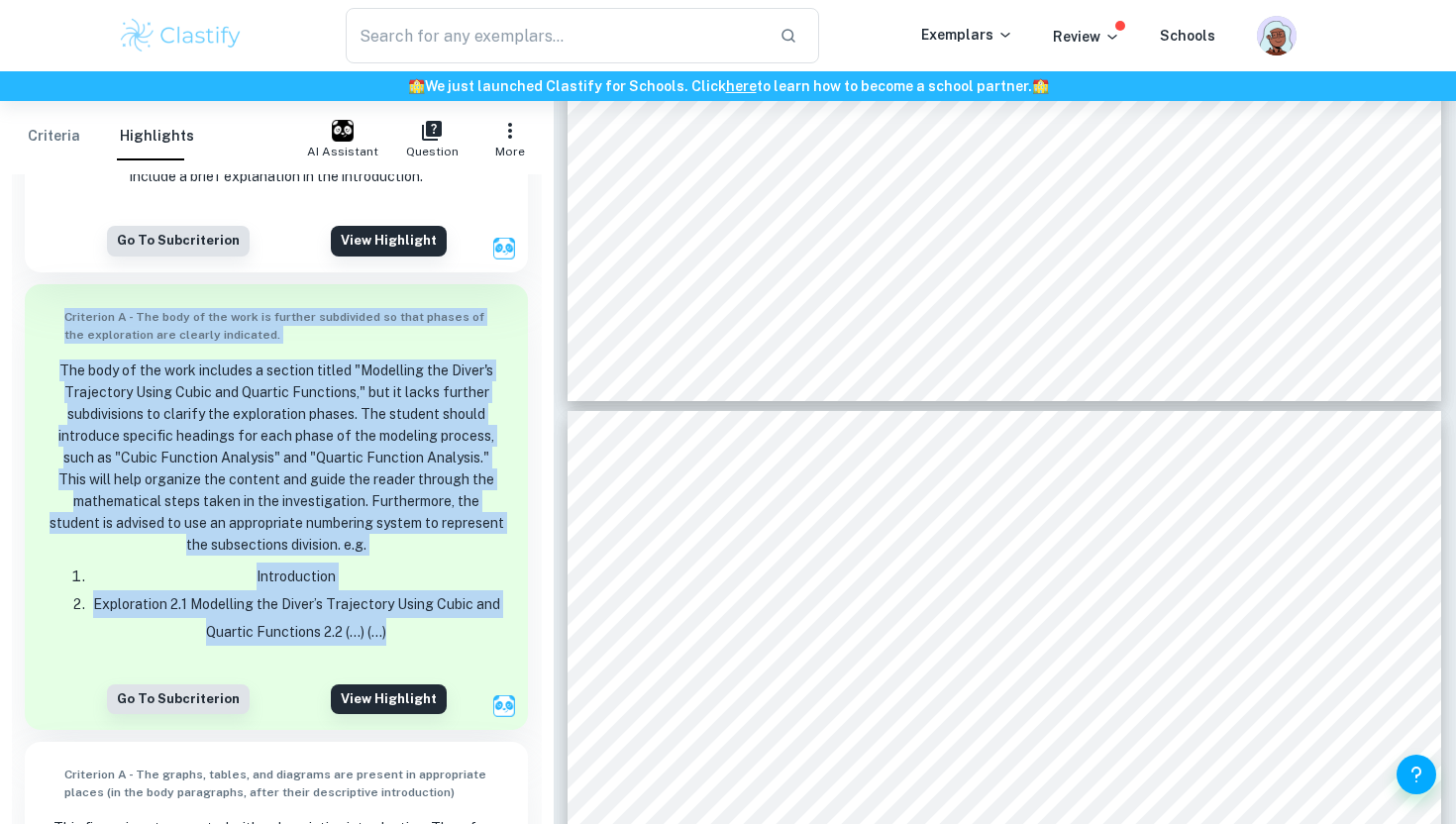 drag, startPoint x: 65, startPoint y: 336, endPoint x: 396, endPoint y: 657, distance: 461.09 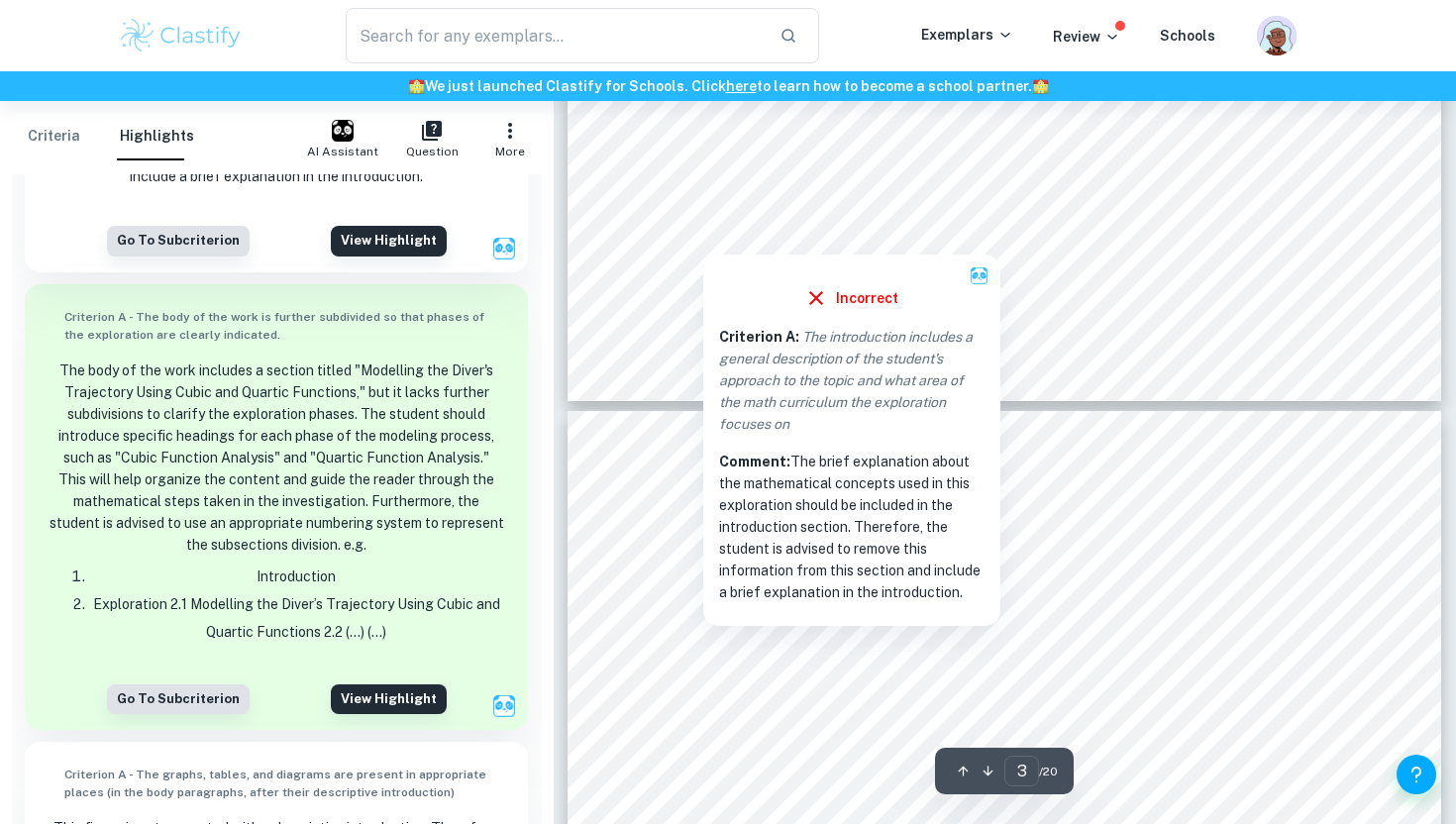 click at bounding box center (1004, 198) 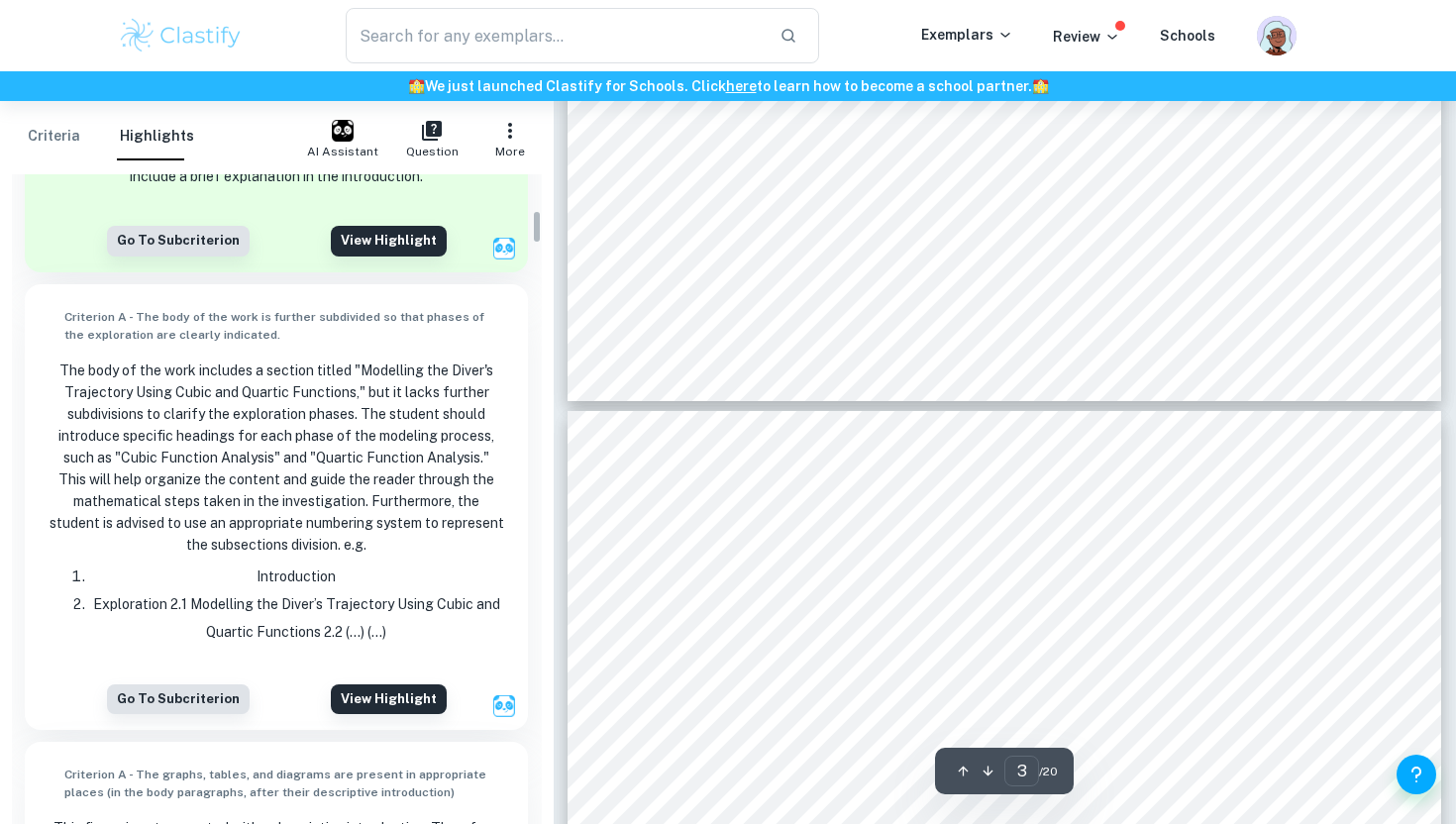 scroll, scrollTop: 684, scrollLeft: 0, axis: vertical 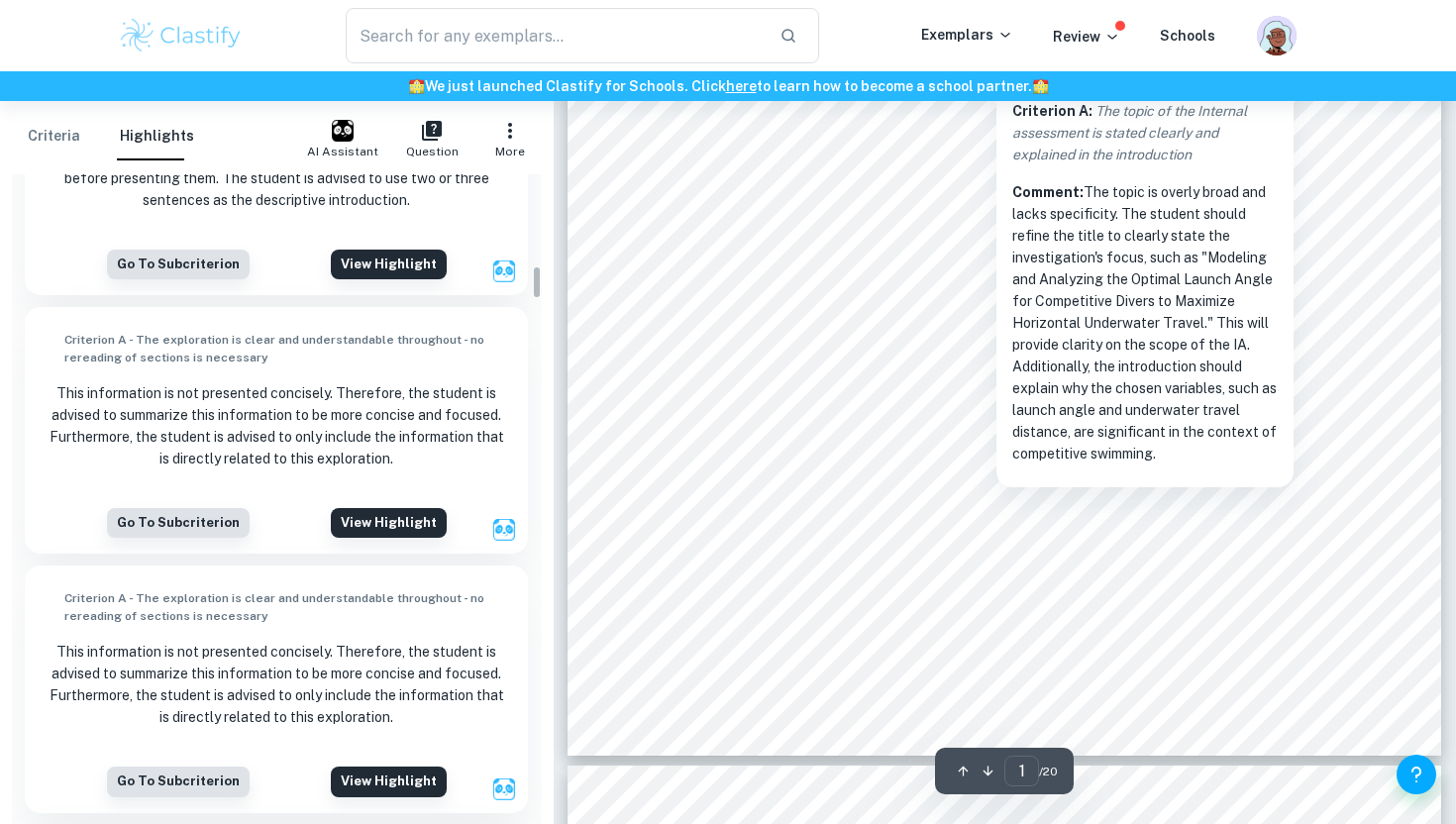 type on "2" 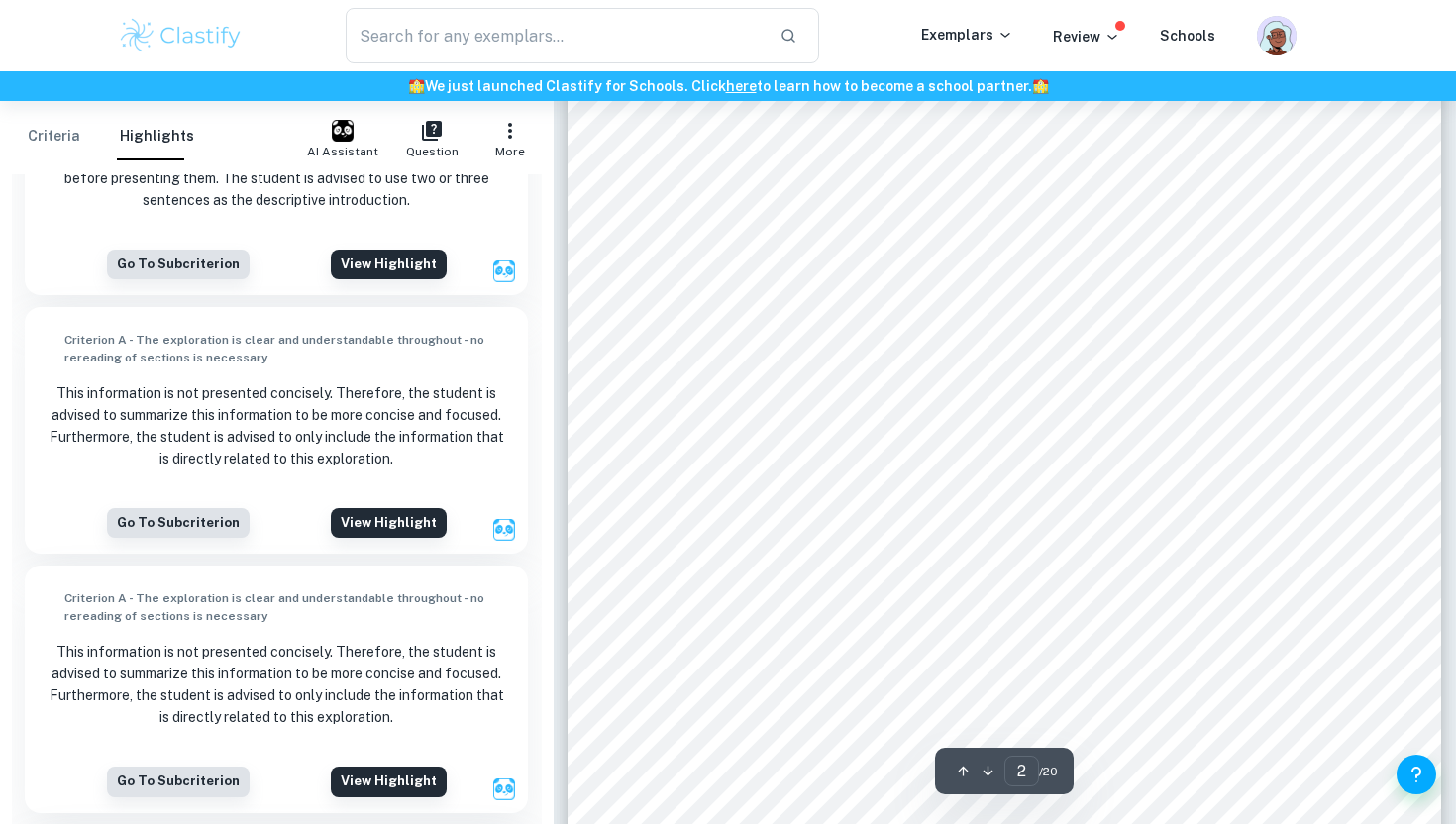 scroll, scrollTop: 1846, scrollLeft: 0, axis: vertical 